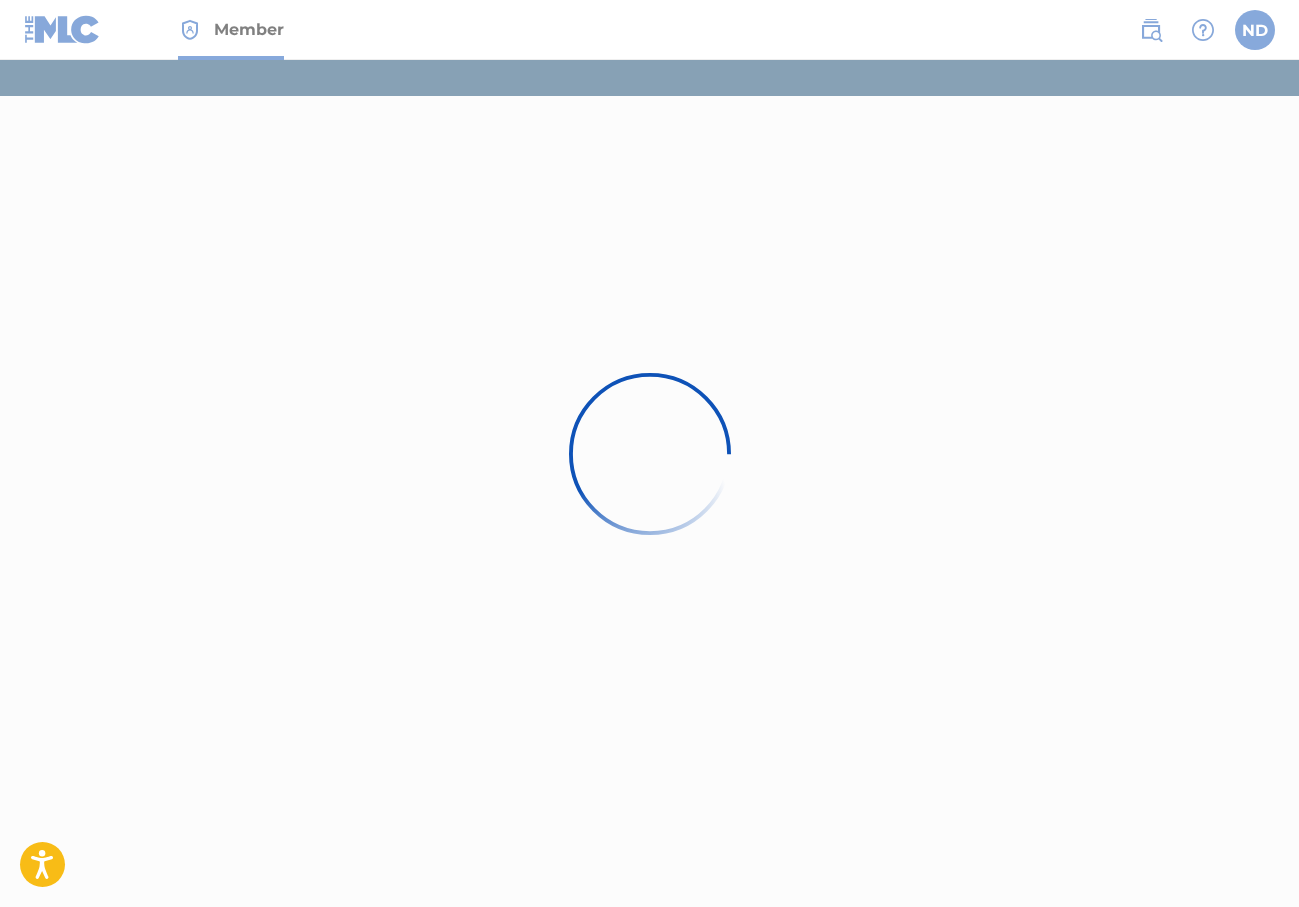 scroll, scrollTop: 0, scrollLeft: 0, axis: both 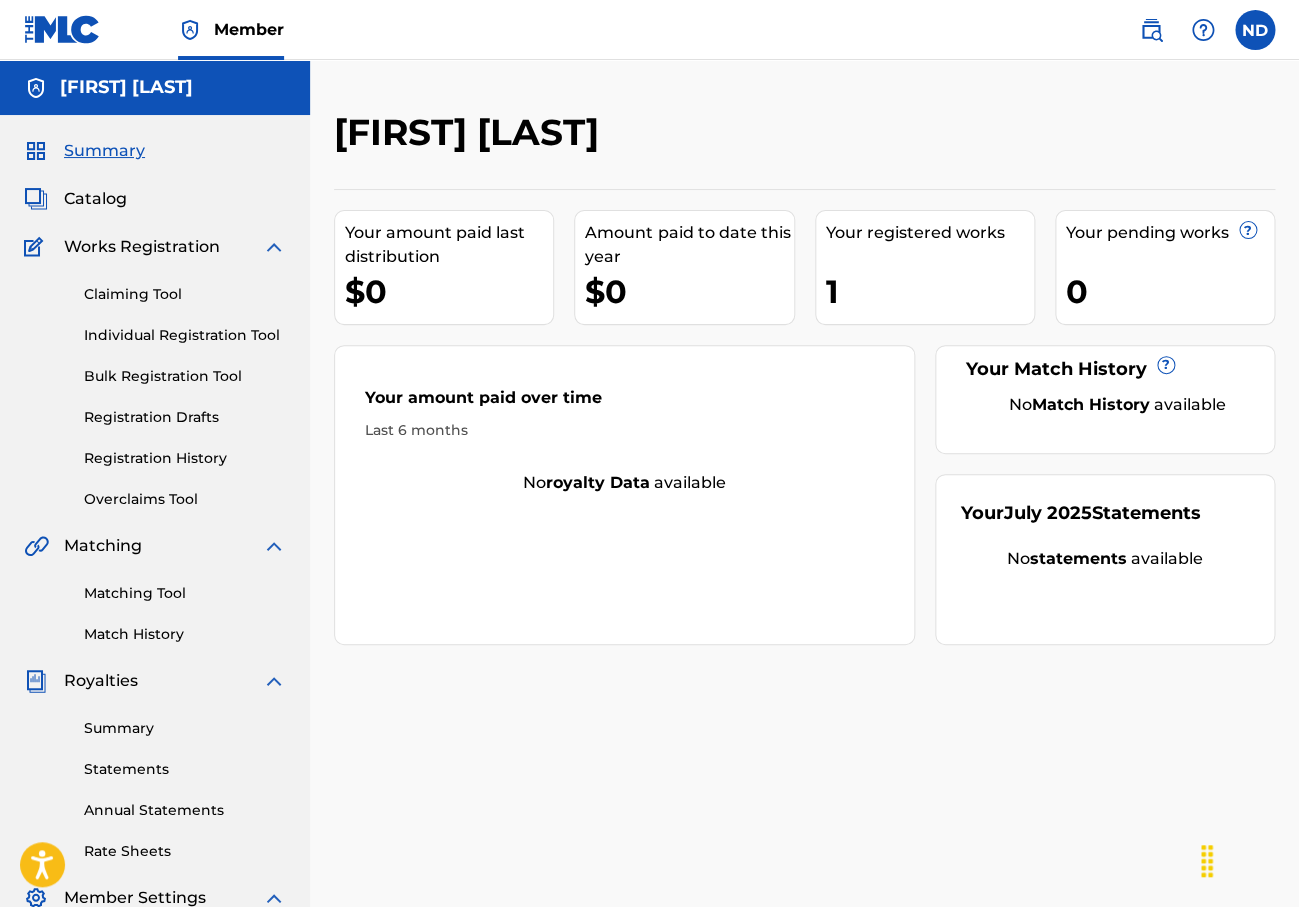 click on "Catalog" at bounding box center [95, 199] 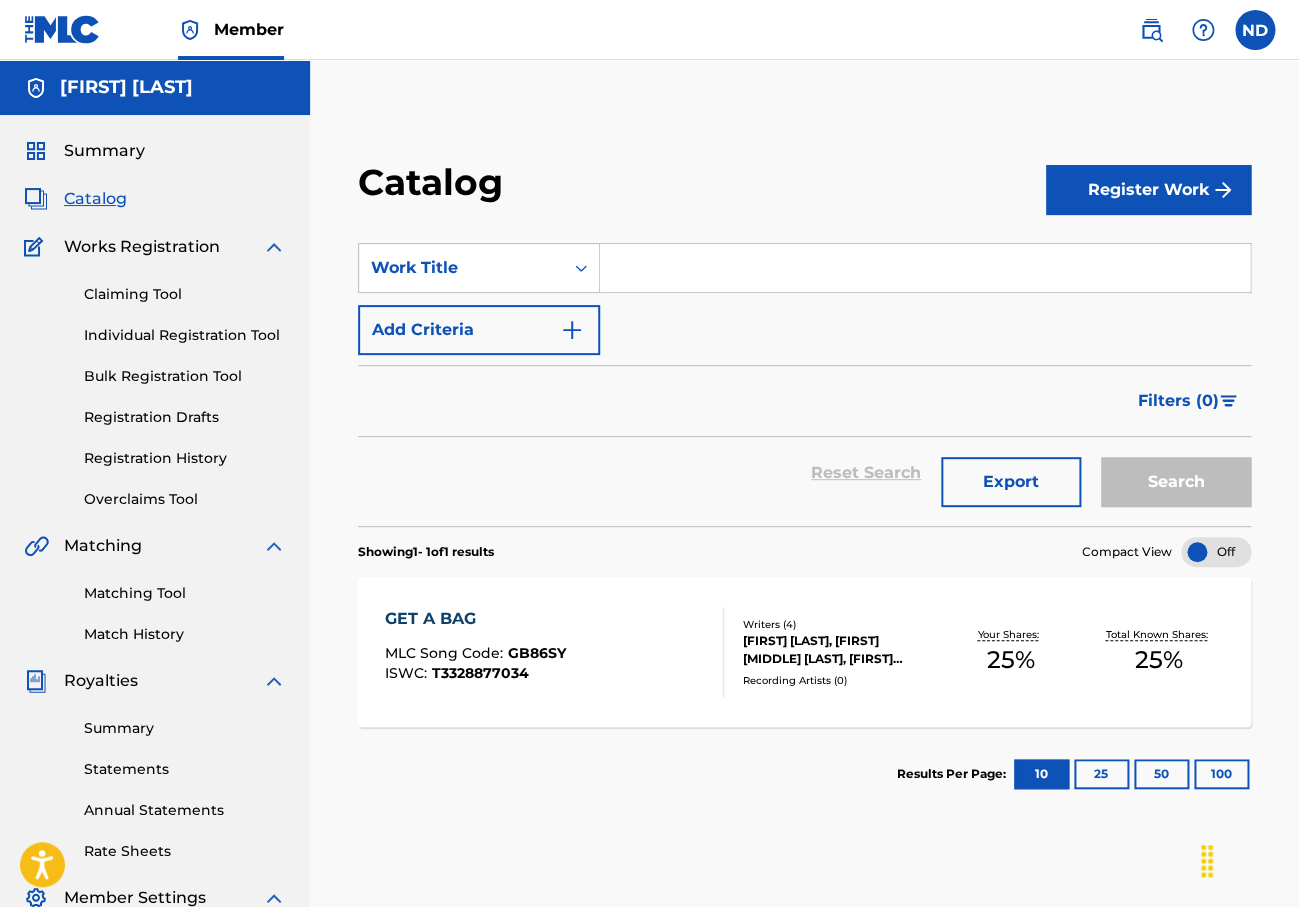 click on "Summary" at bounding box center [185, 728] 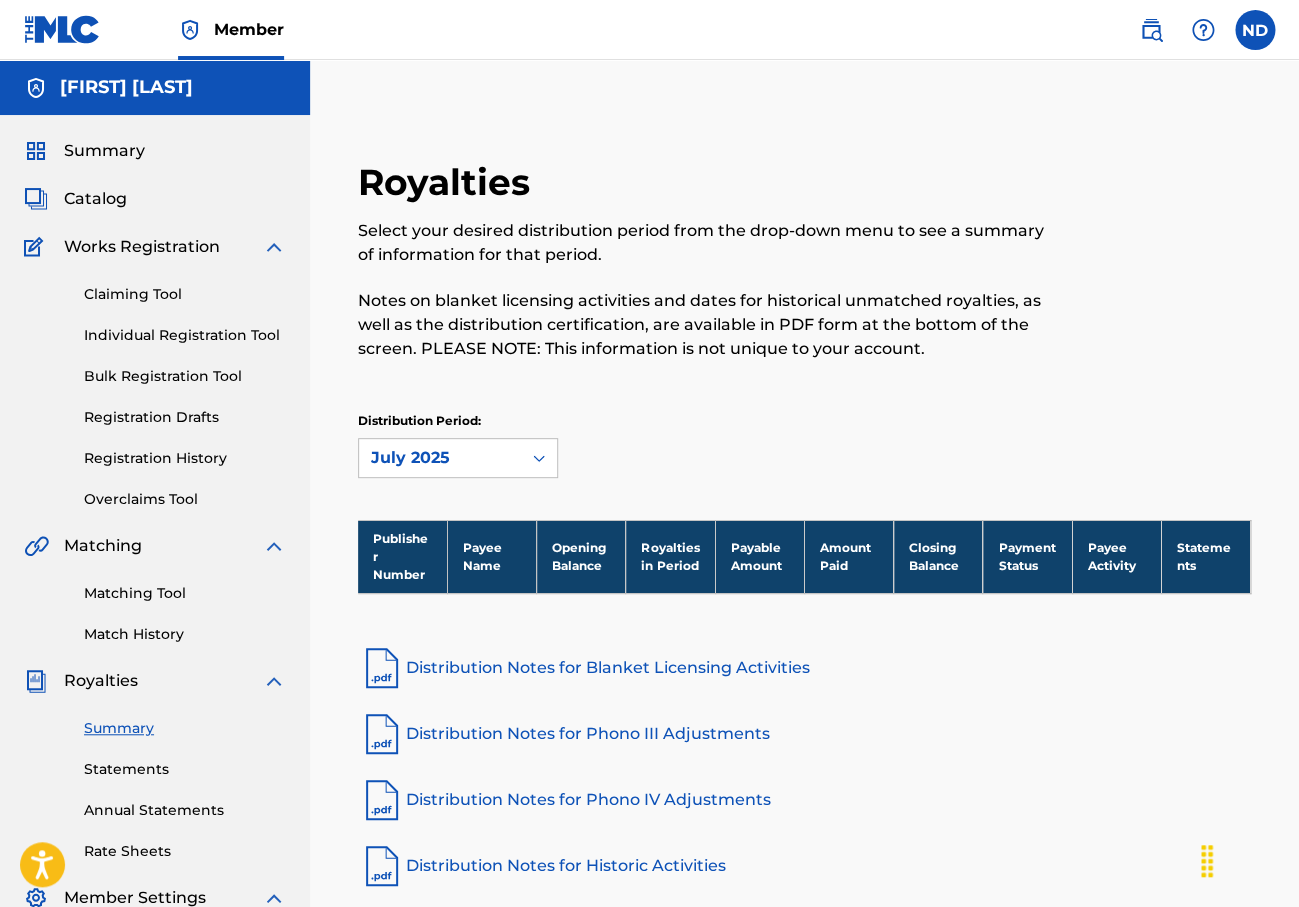 click on "Summary" at bounding box center [104, 151] 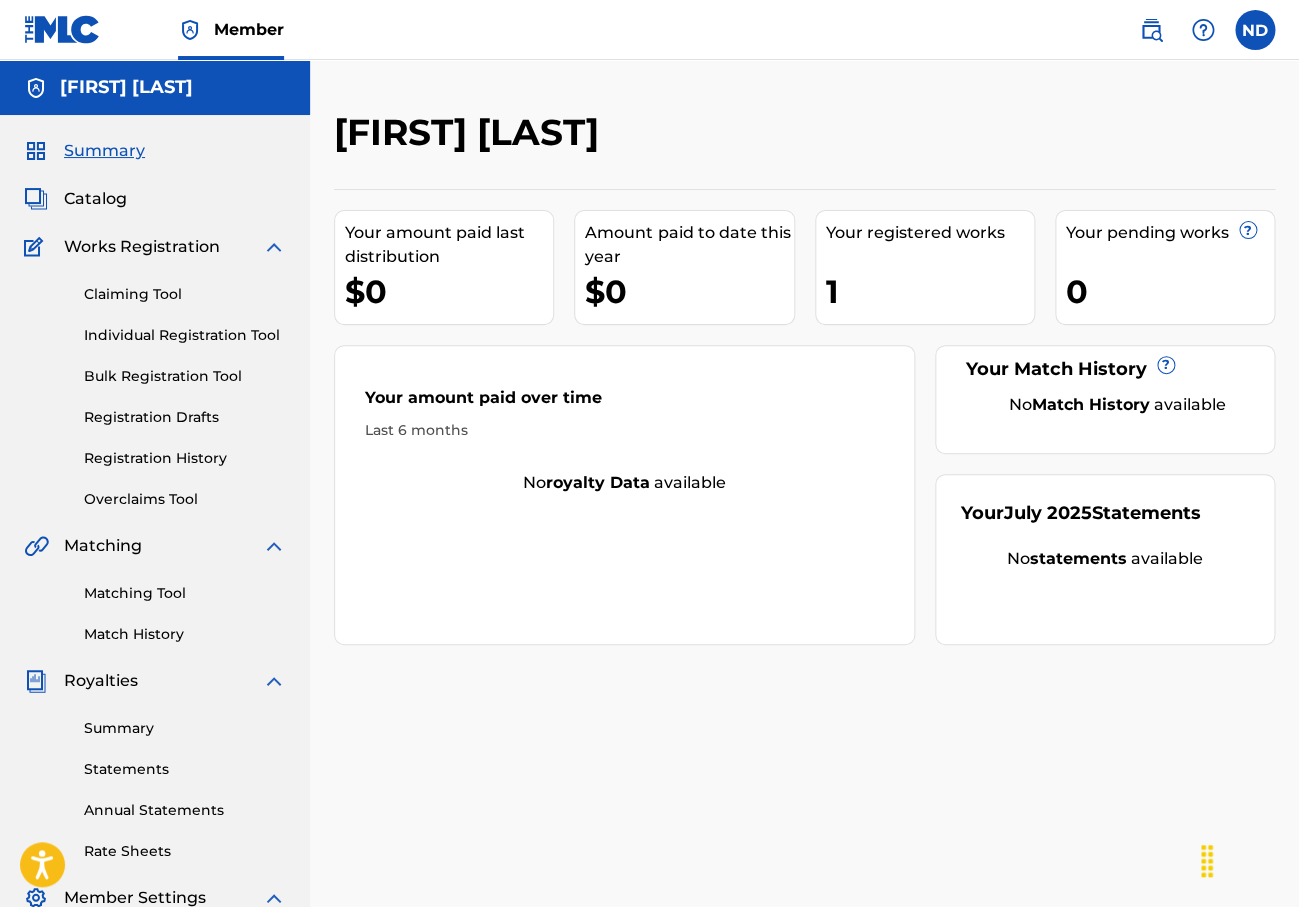 scroll, scrollTop: 272, scrollLeft: 0, axis: vertical 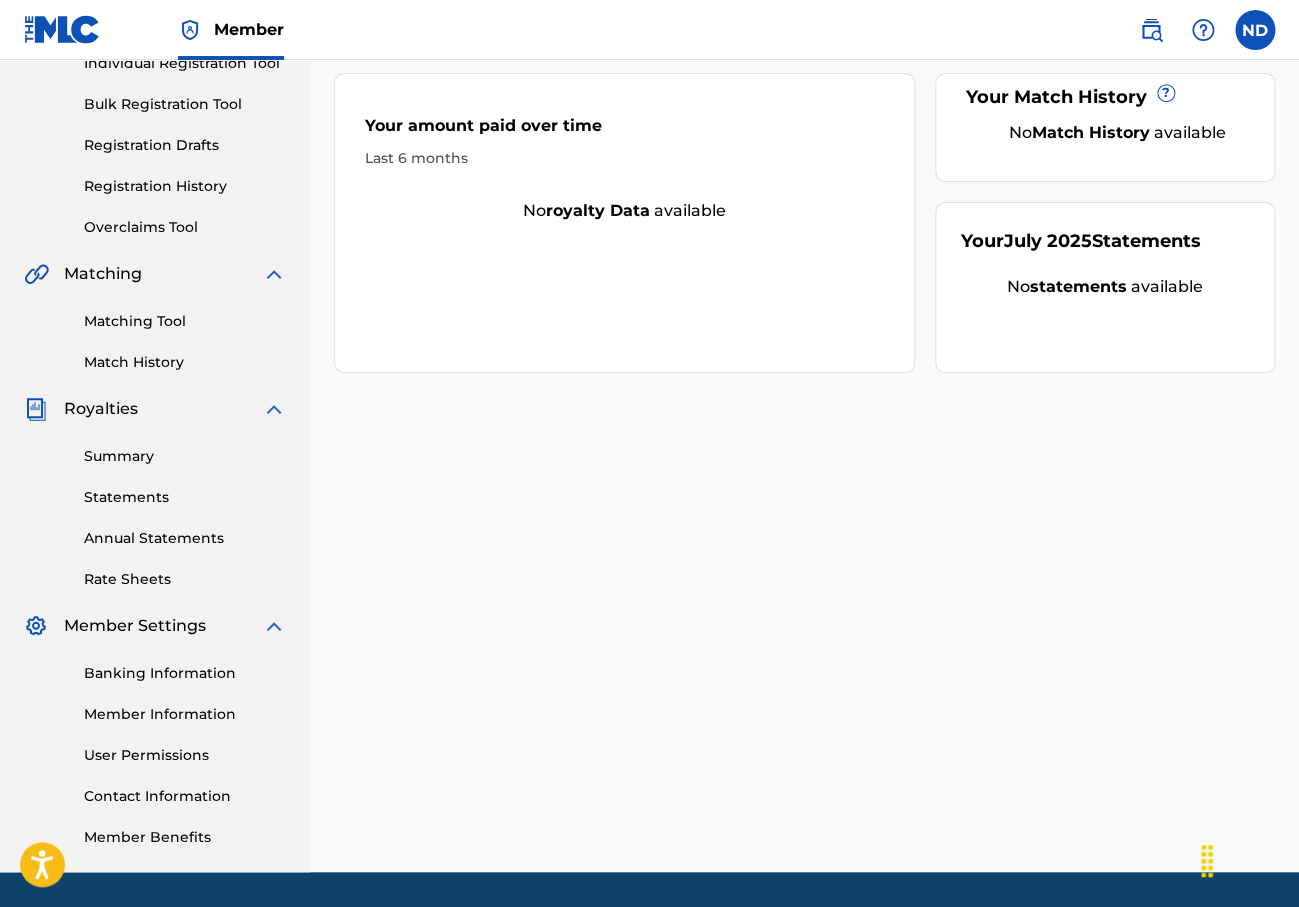 click on "Banking Information" at bounding box center [185, 673] 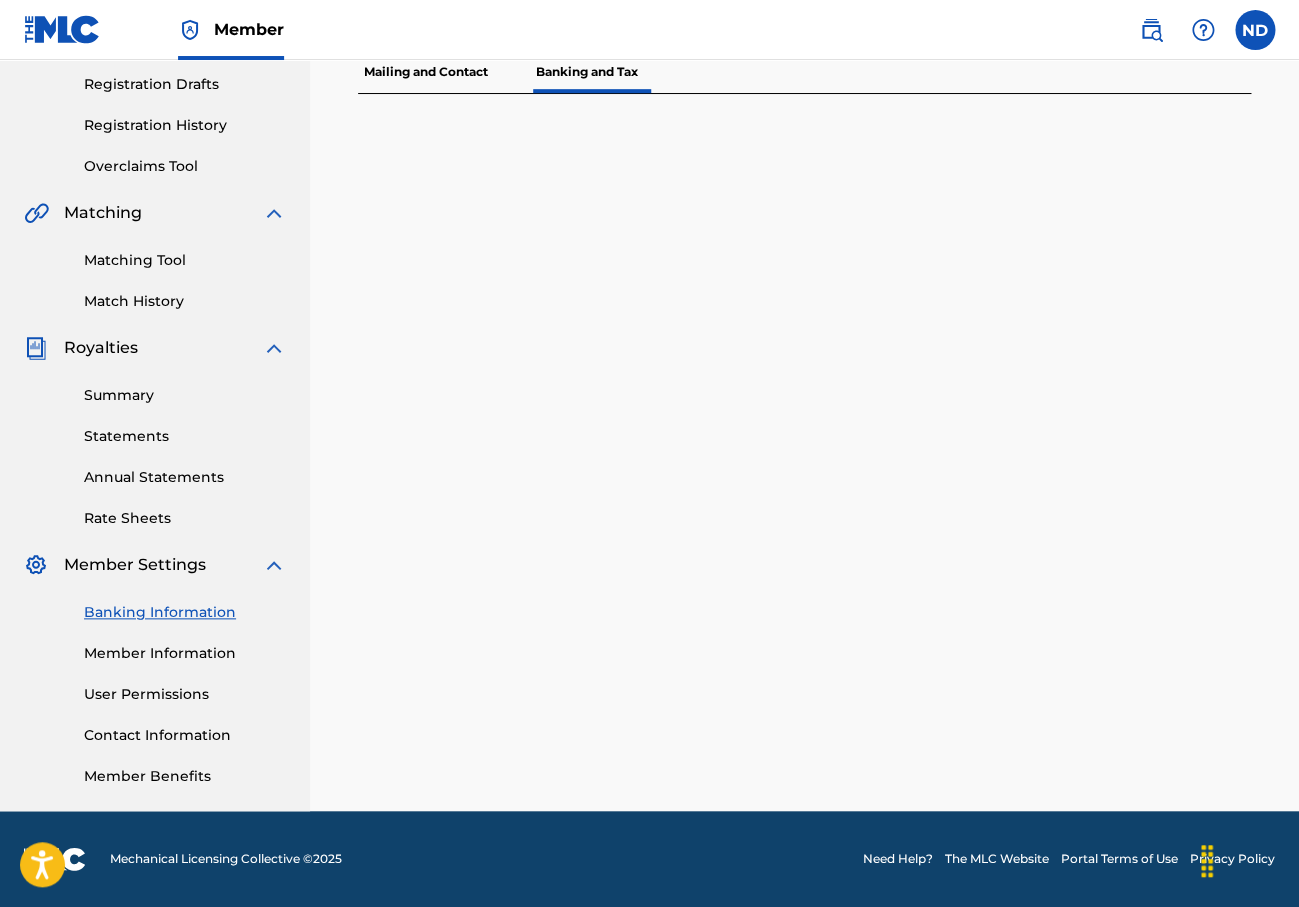 scroll, scrollTop: 157, scrollLeft: 0, axis: vertical 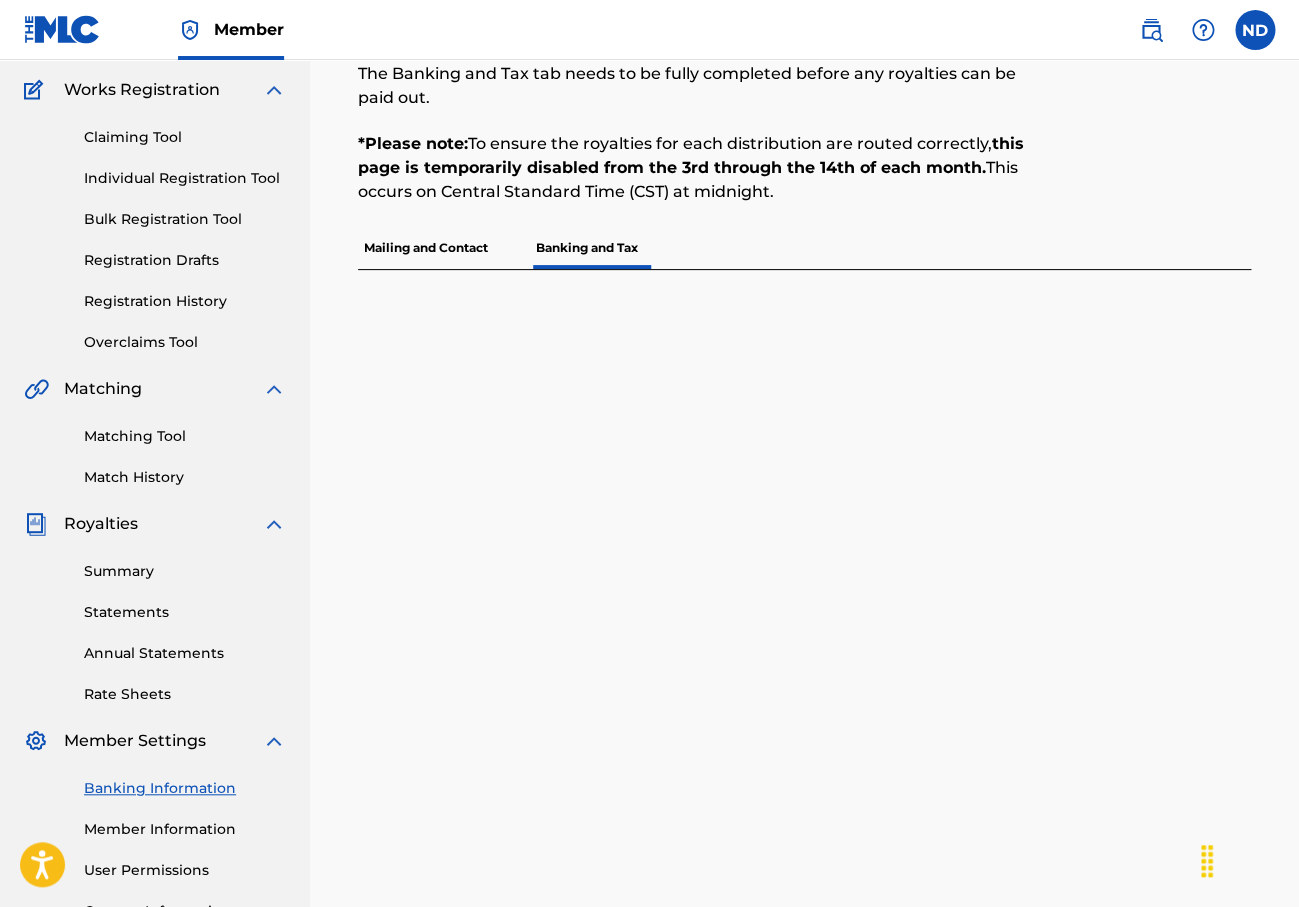 click on "Banking and Tax" at bounding box center (587, 248) 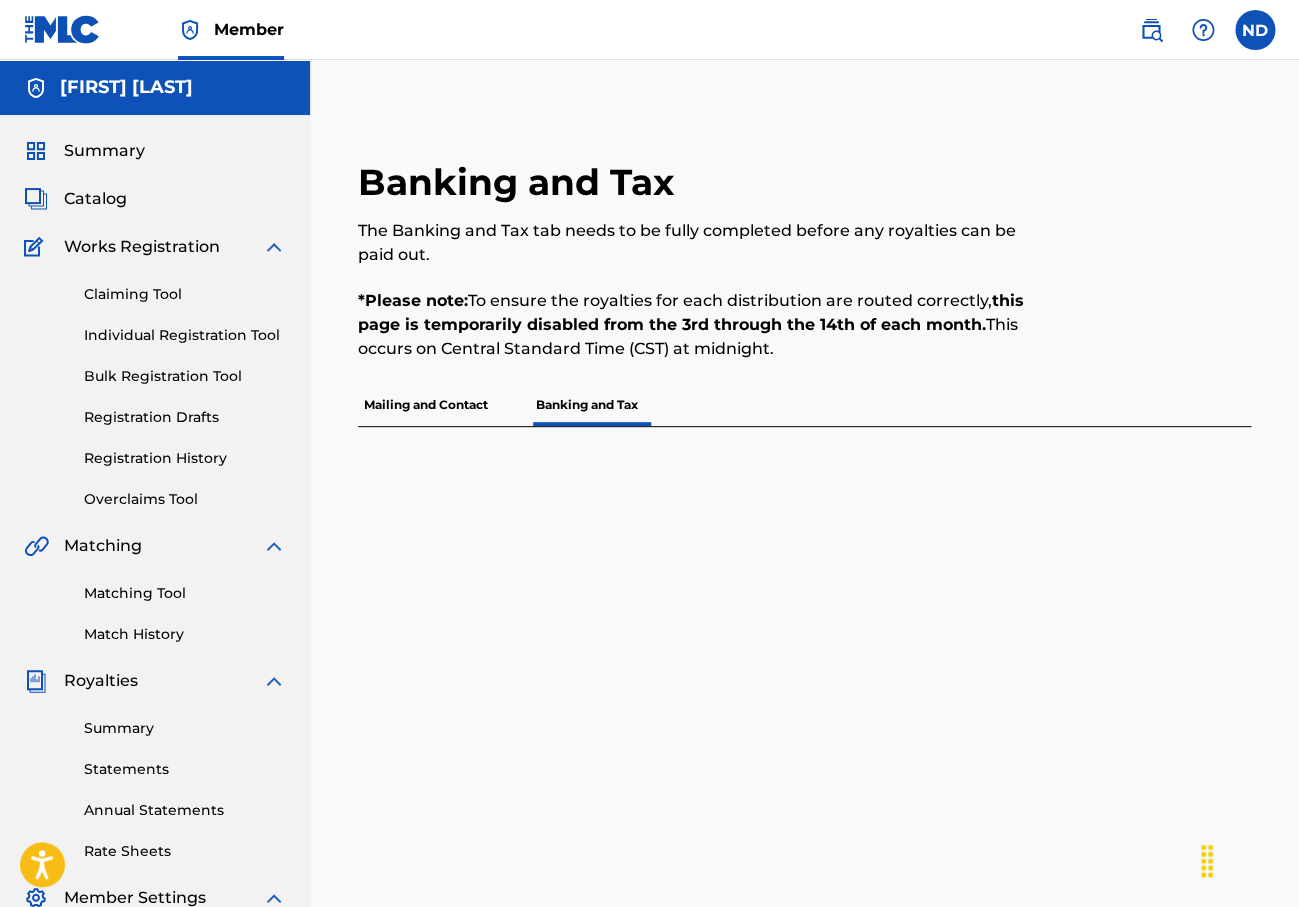 click on "Mailing and Contact" at bounding box center (426, 405) 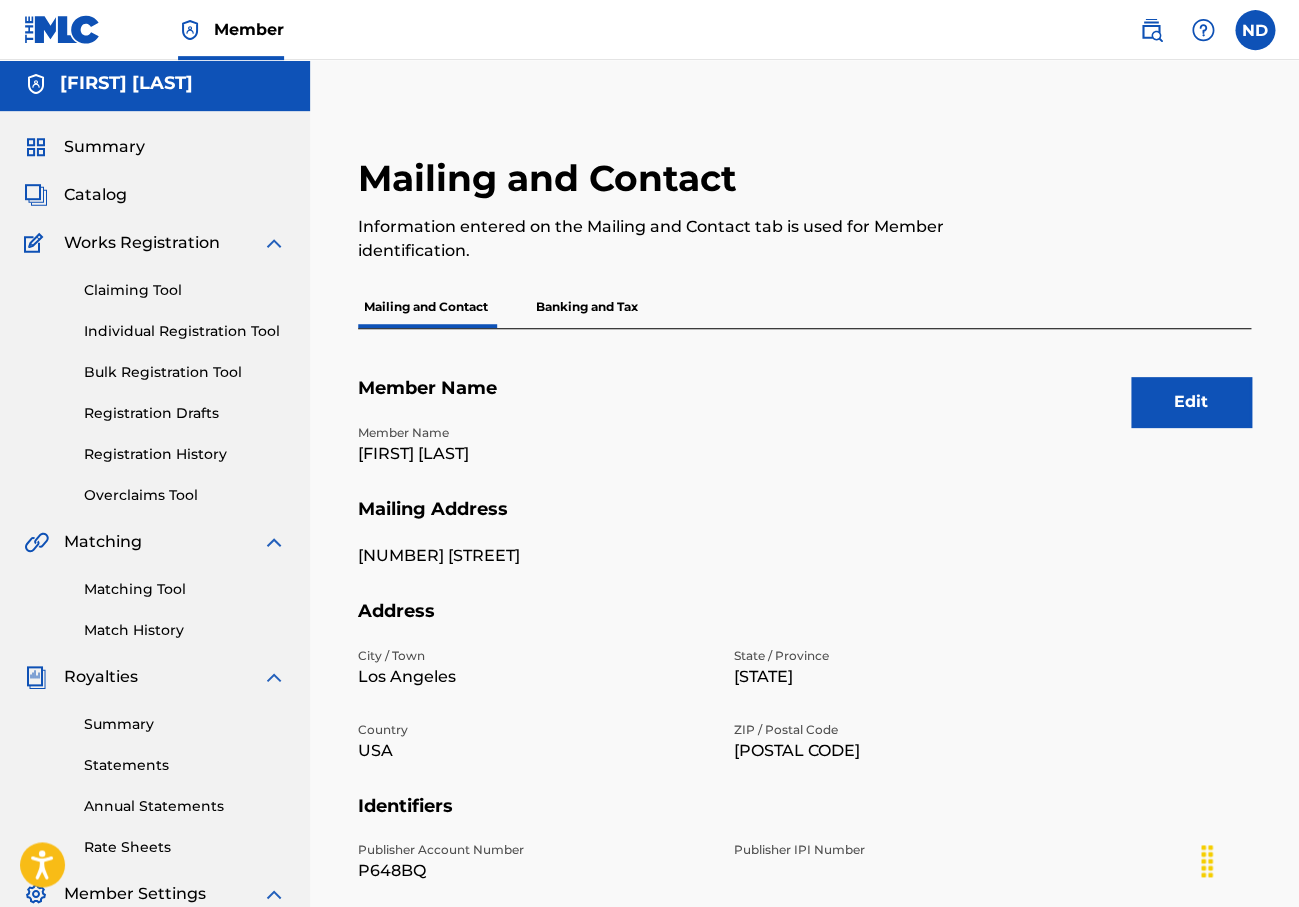 scroll, scrollTop: 0, scrollLeft: 0, axis: both 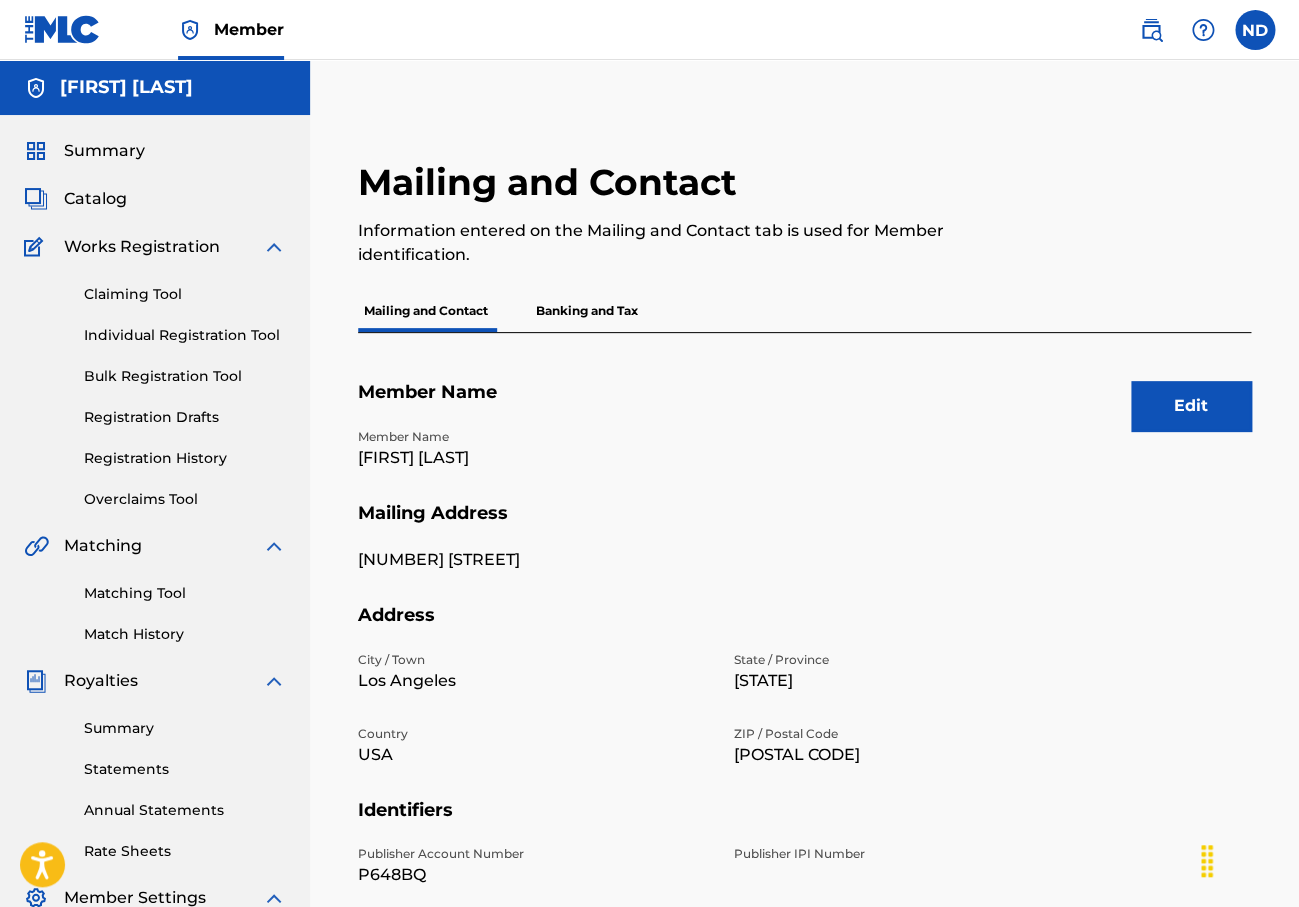 click on "Banking and Tax" at bounding box center [587, 311] 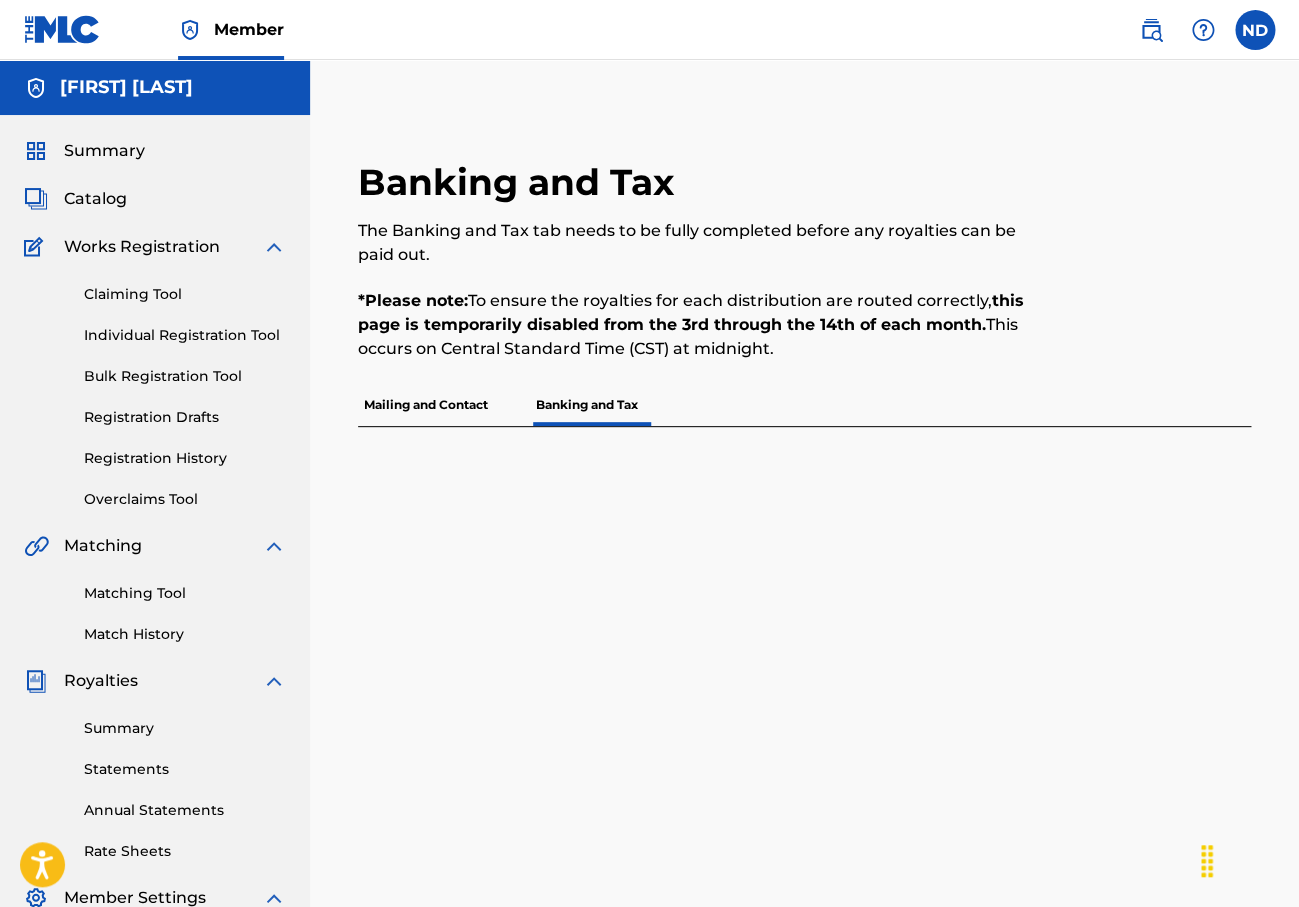 click on "Catalog" at bounding box center (95, 199) 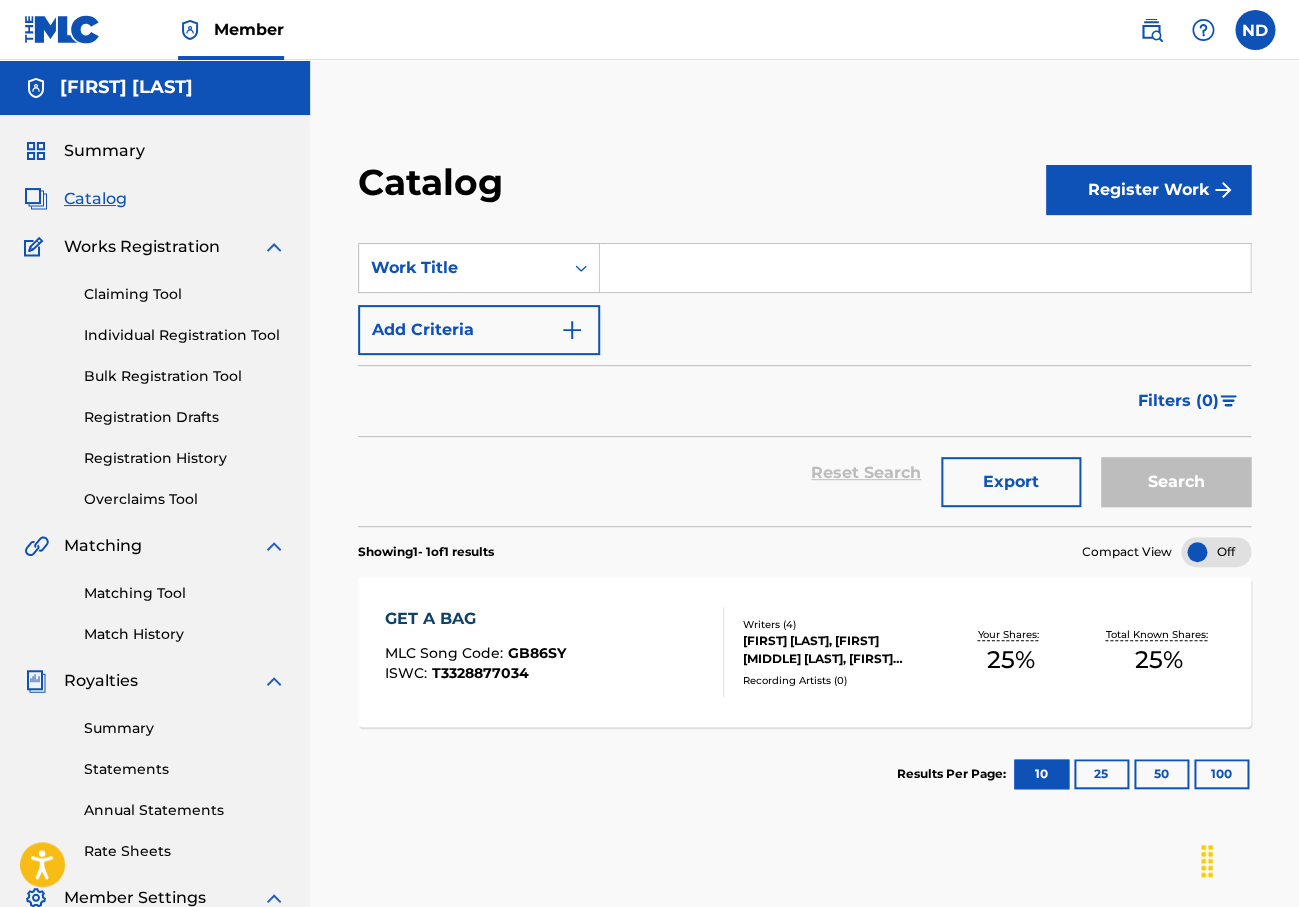 click on "GET A BAG MLC Song Code : GB86SY ISWC : T3328877034" at bounding box center [554, 652] 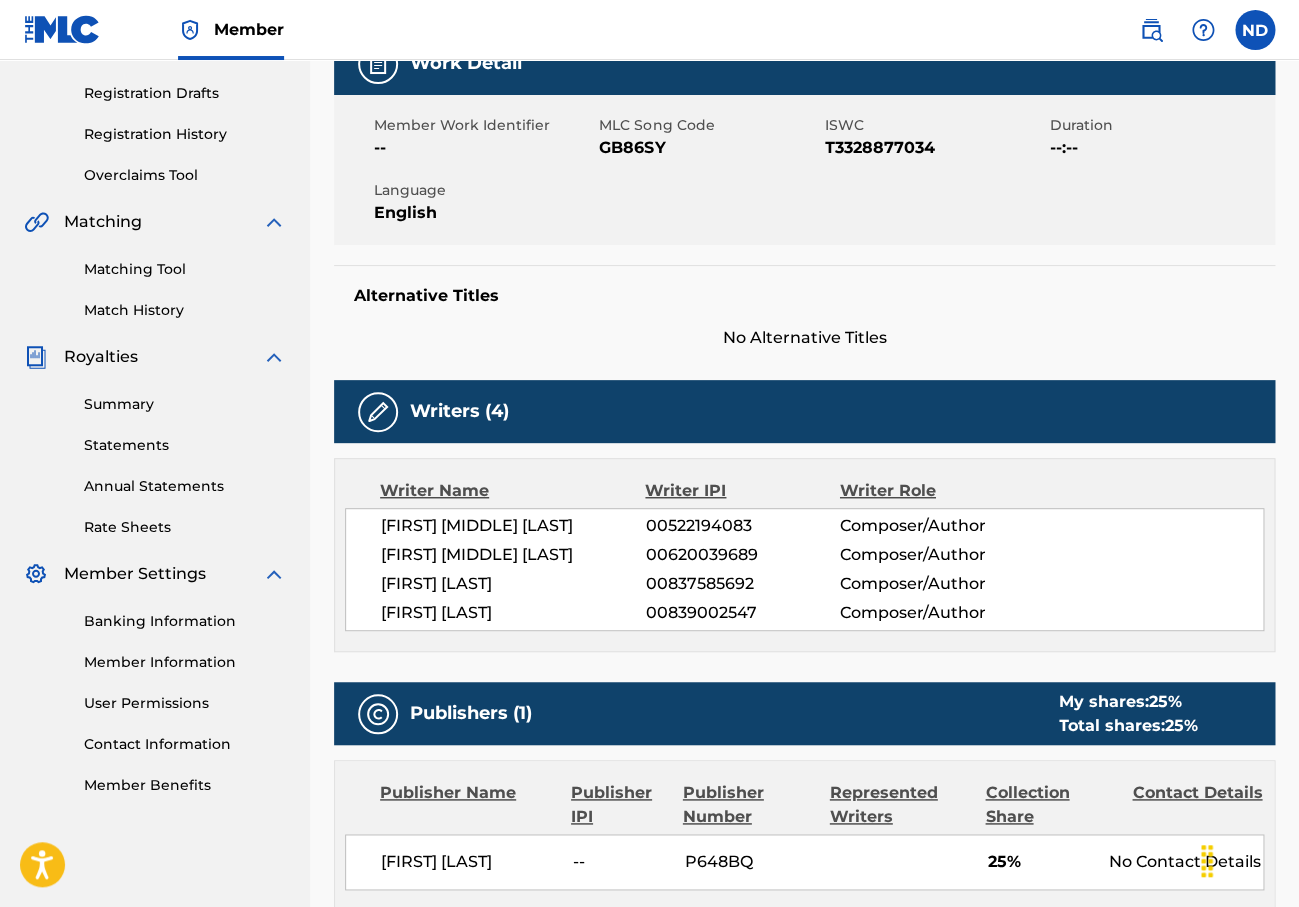 scroll, scrollTop: 112, scrollLeft: 0, axis: vertical 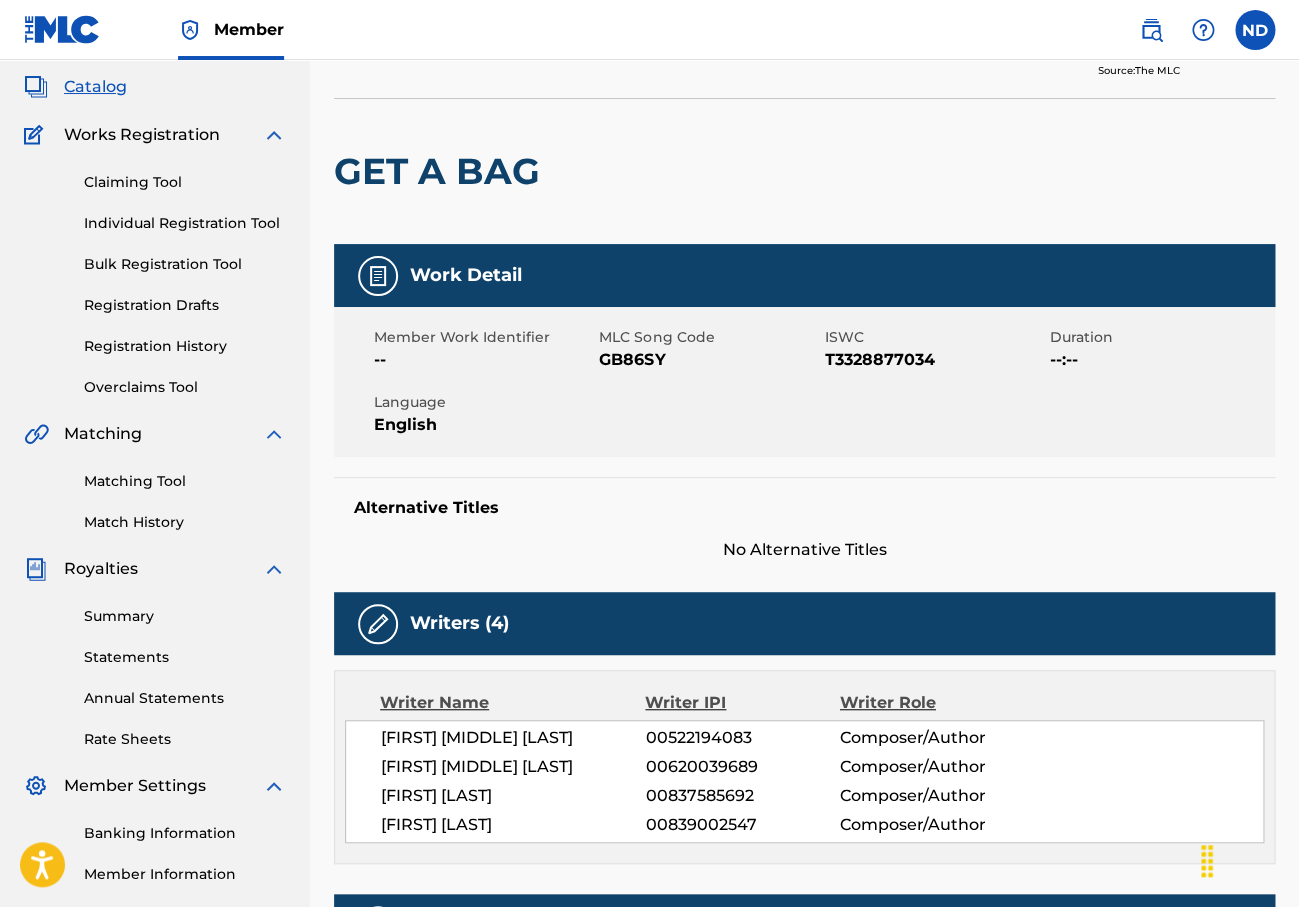 click on "Overclaims Tool" at bounding box center (185, 387) 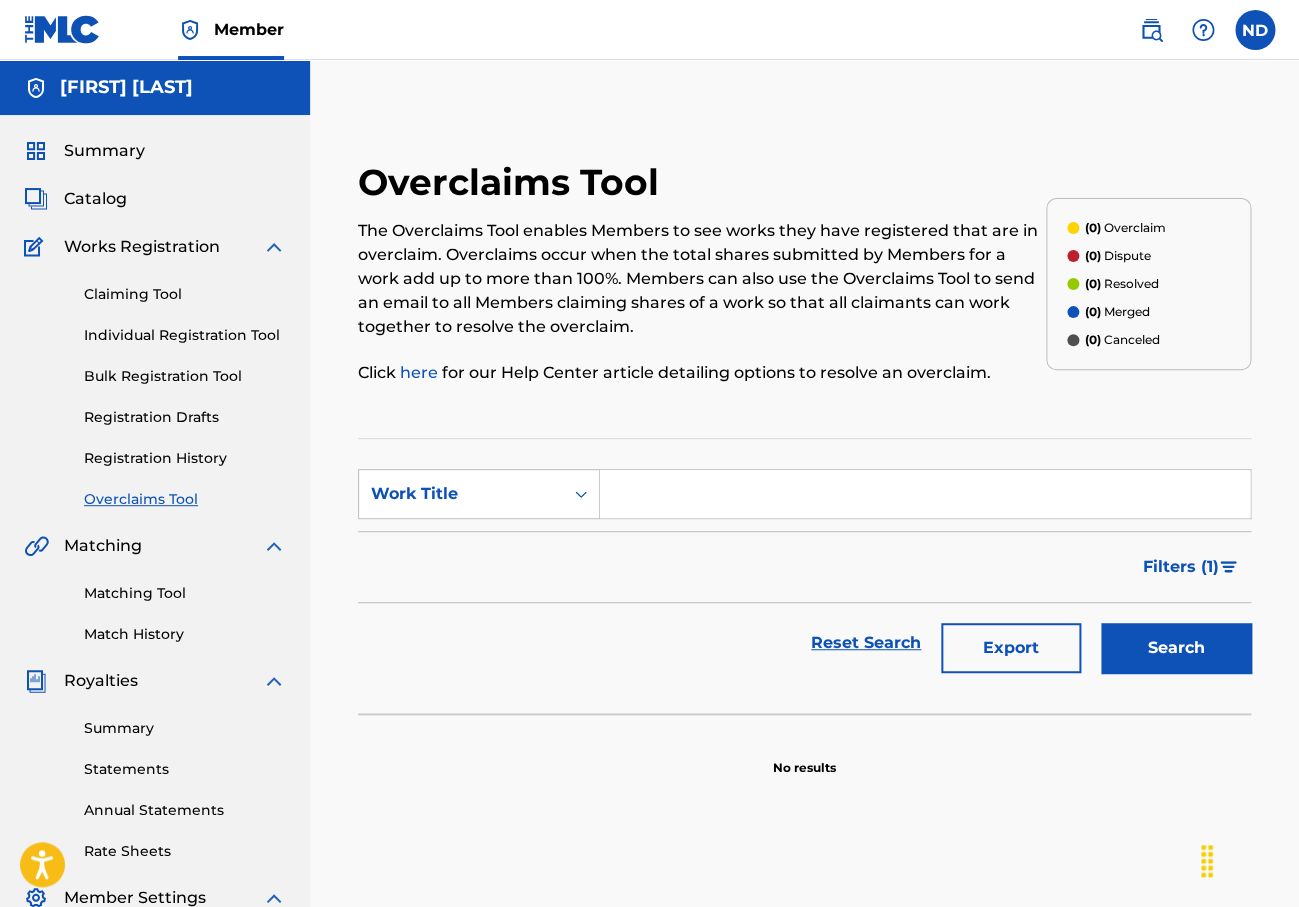 click on "Claiming Tool" at bounding box center [185, 294] 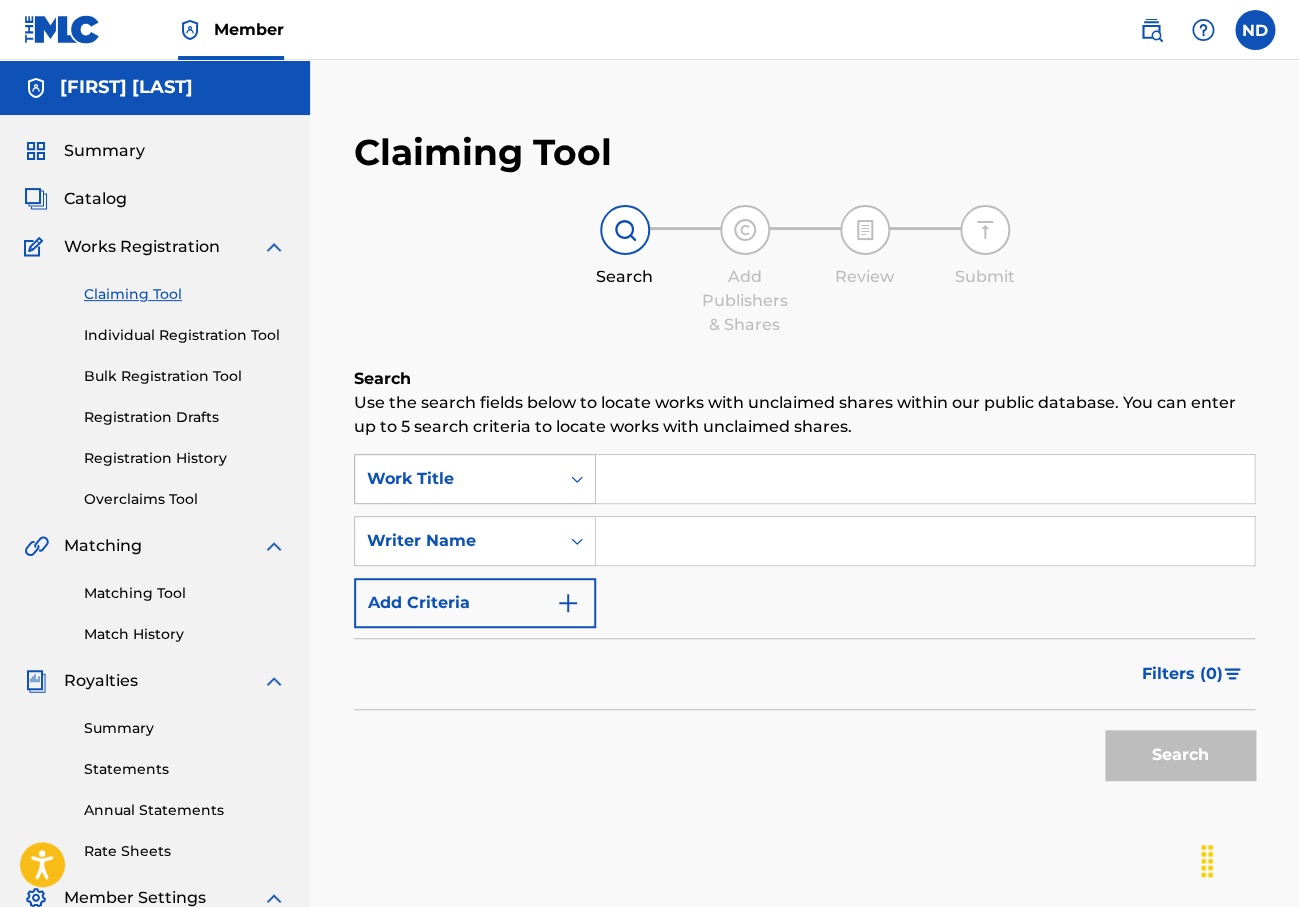 click at bounding box center (577, 479) 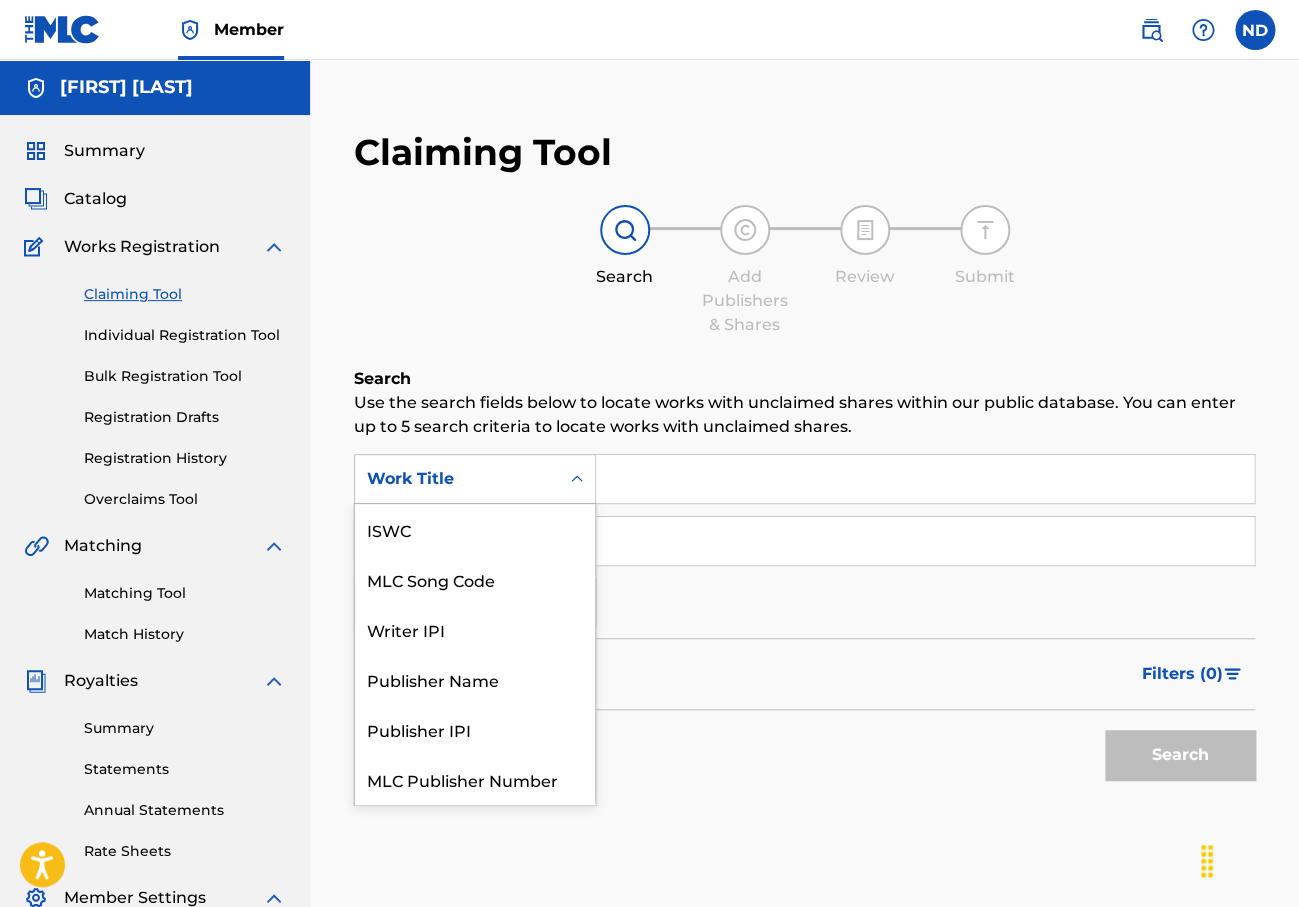 scroll, scrollTop: 50, scrollLeft: 0, axis: vertical 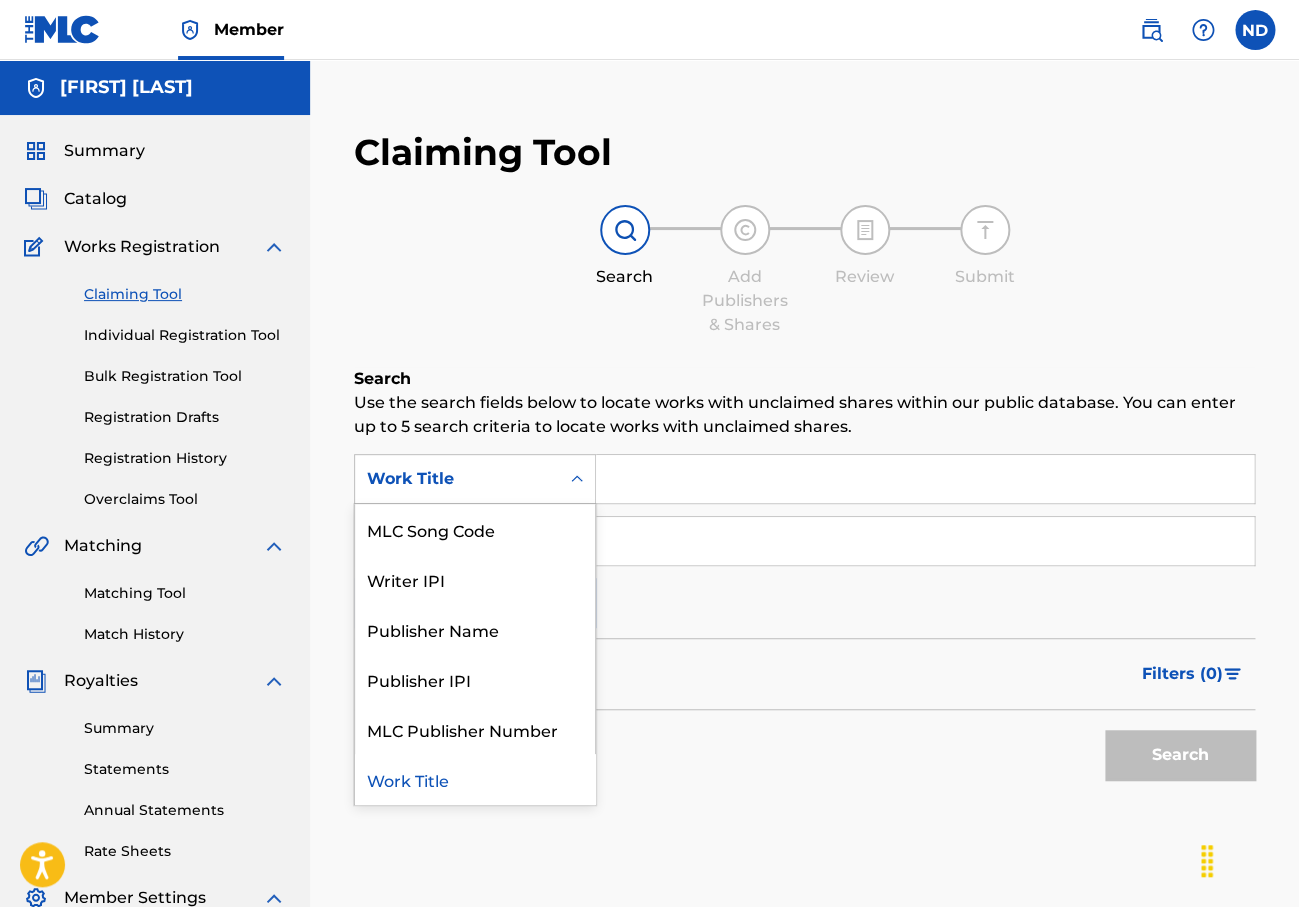 click at bounding box center [577, 479] 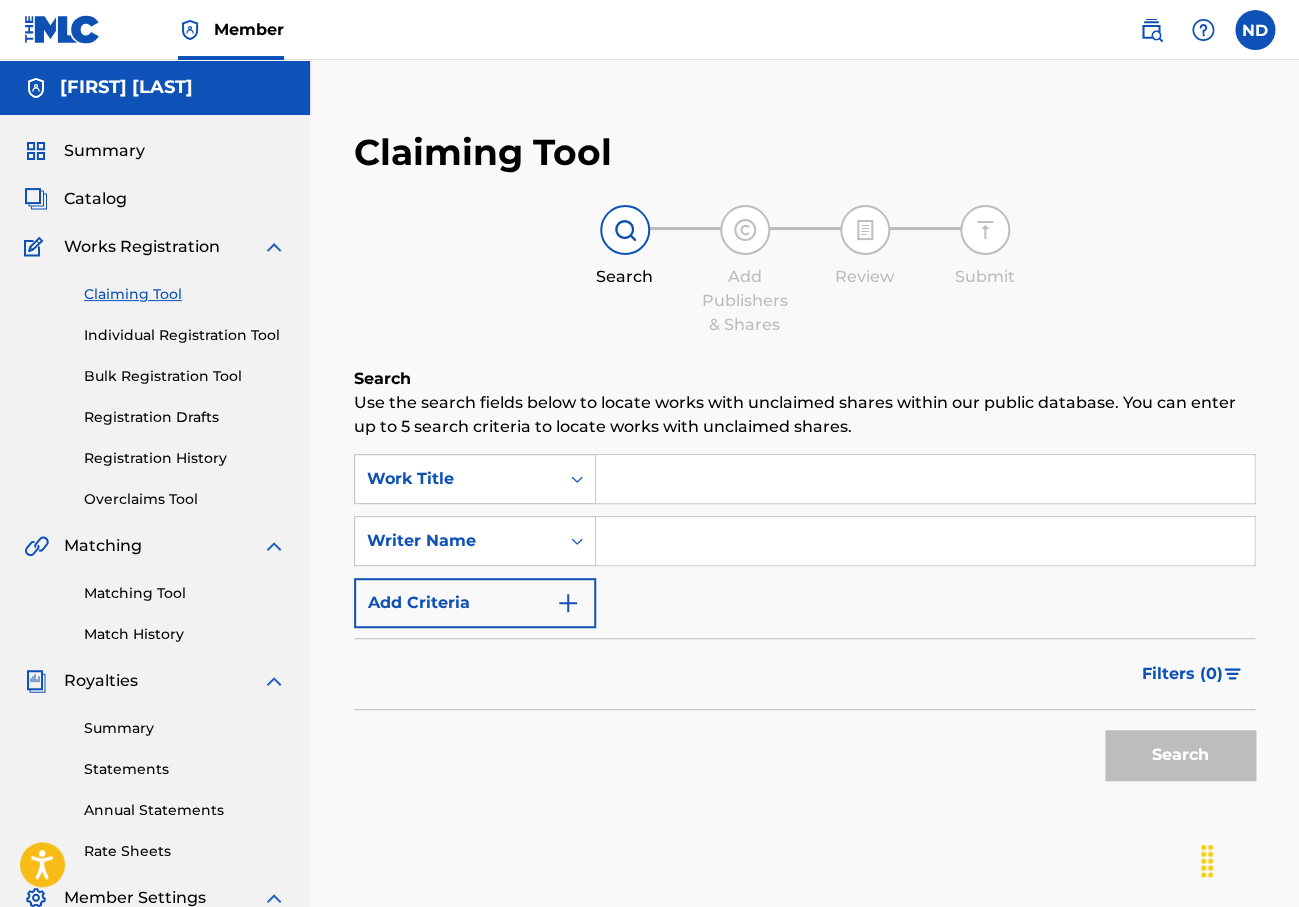 click at bounding box center [1151, 30] 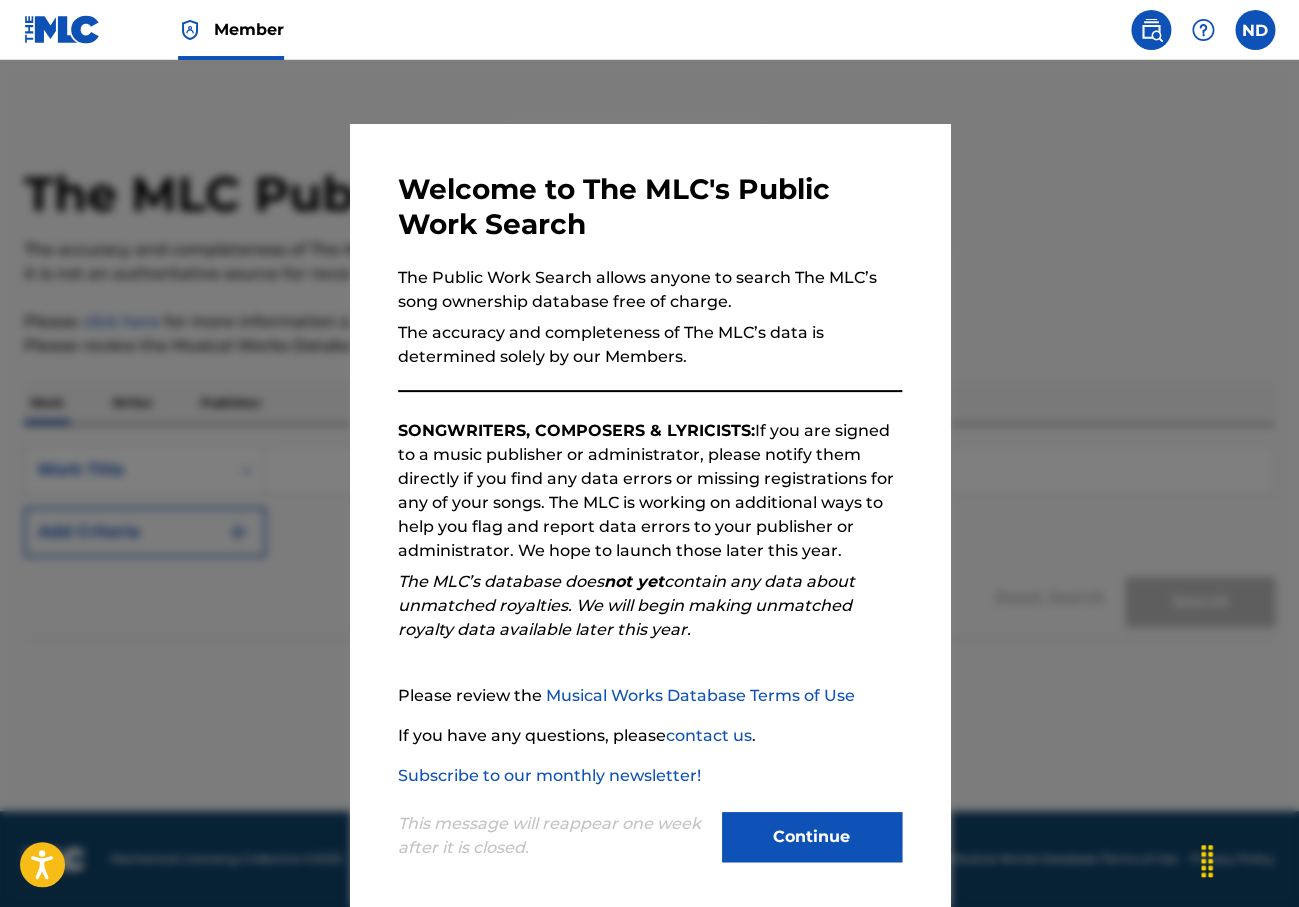 click on "Continue" at bounding box center (812, 837) 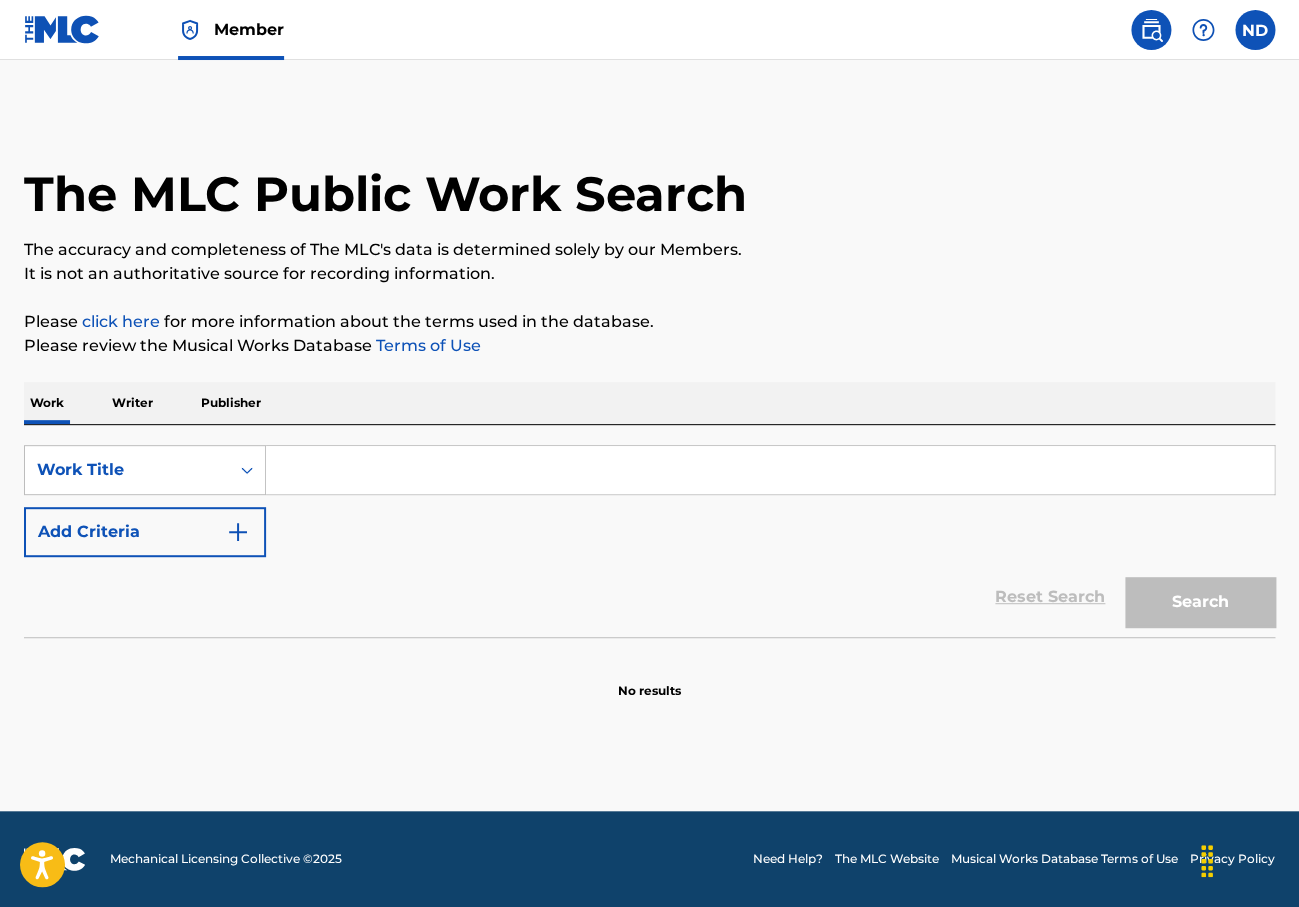 click at bounding box center [770, 470] 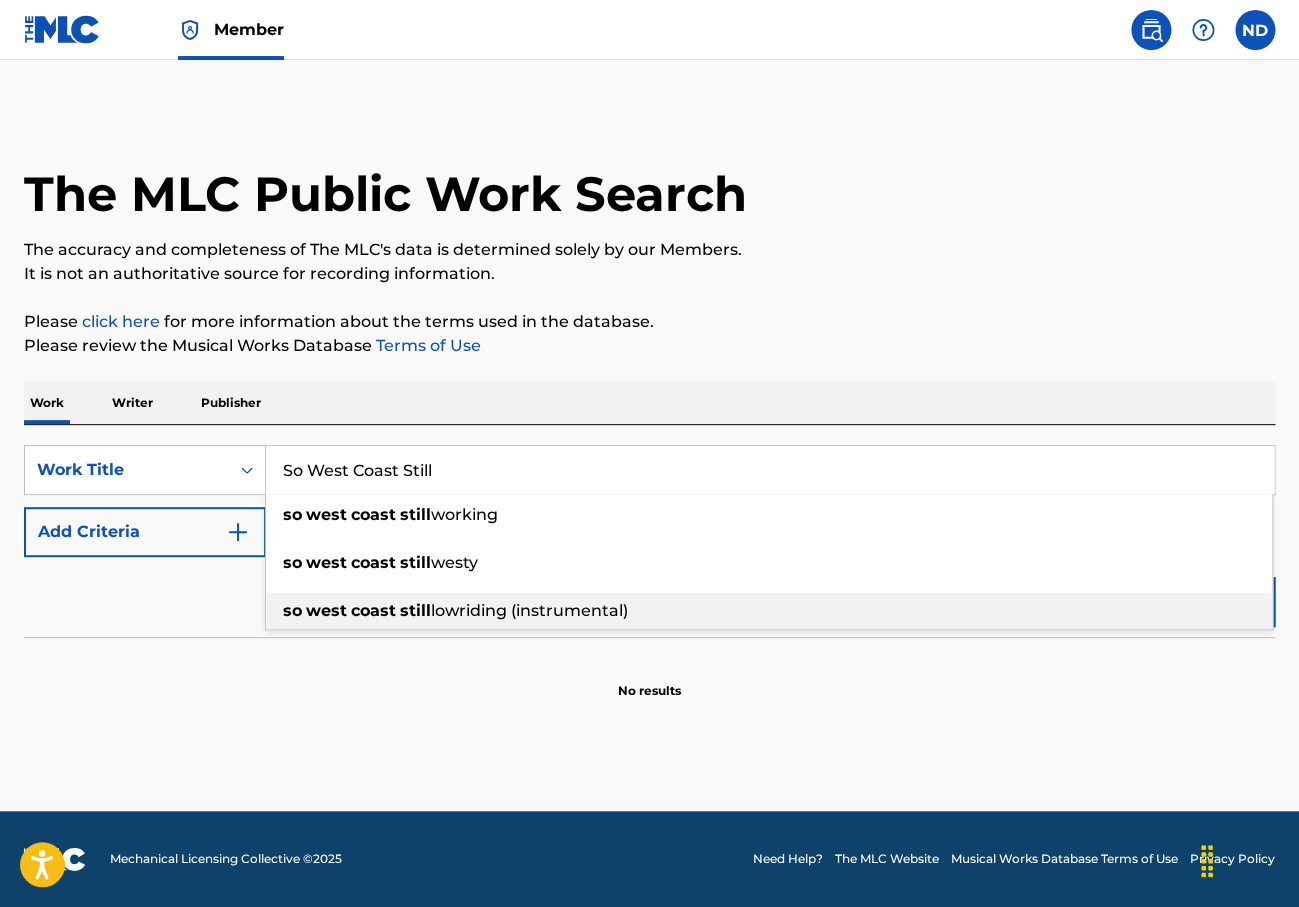 click on "lowriding (instrumental)" at bounding box center (529, 610) 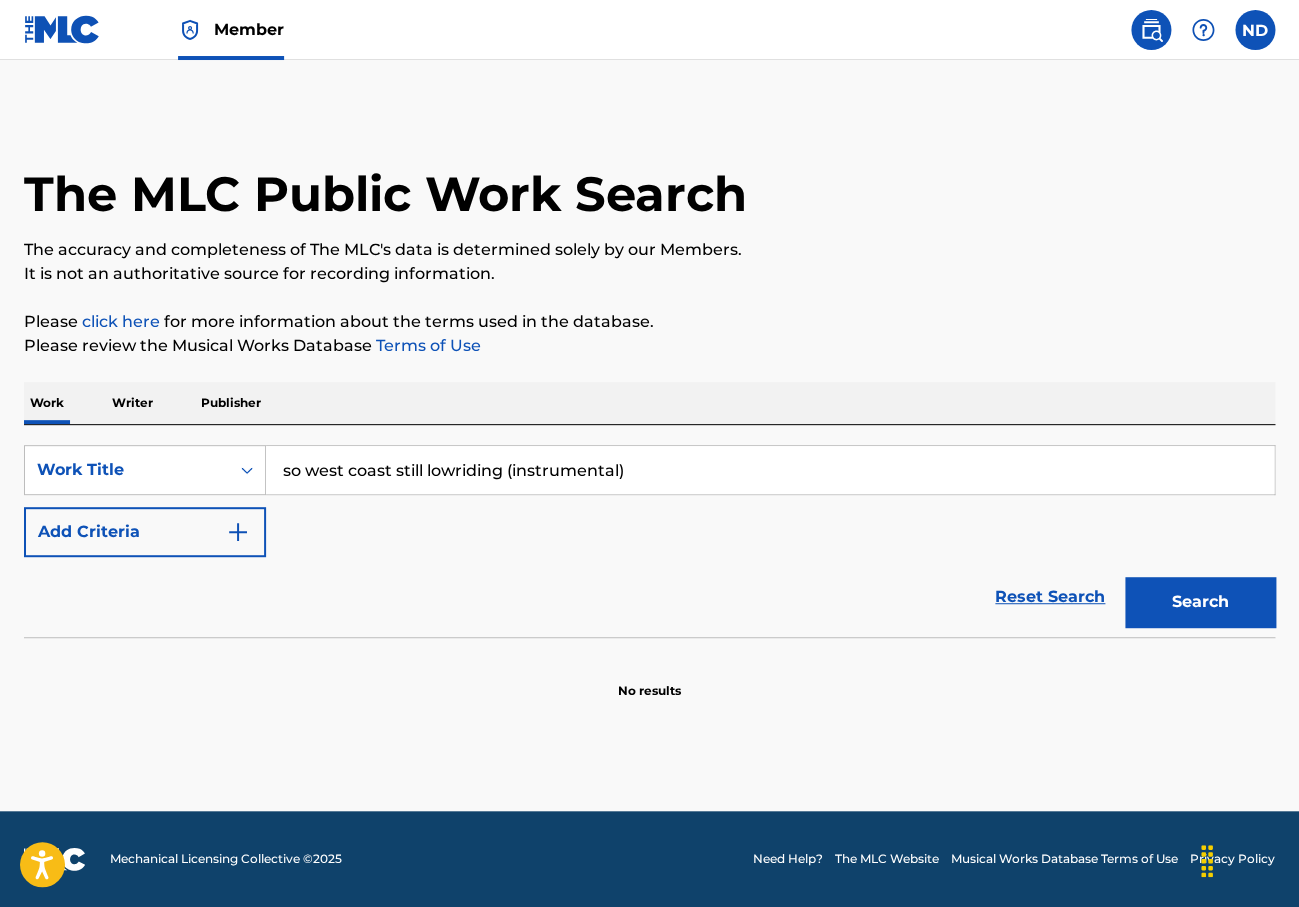 click on "Search" at bounding box center [1200, 602] 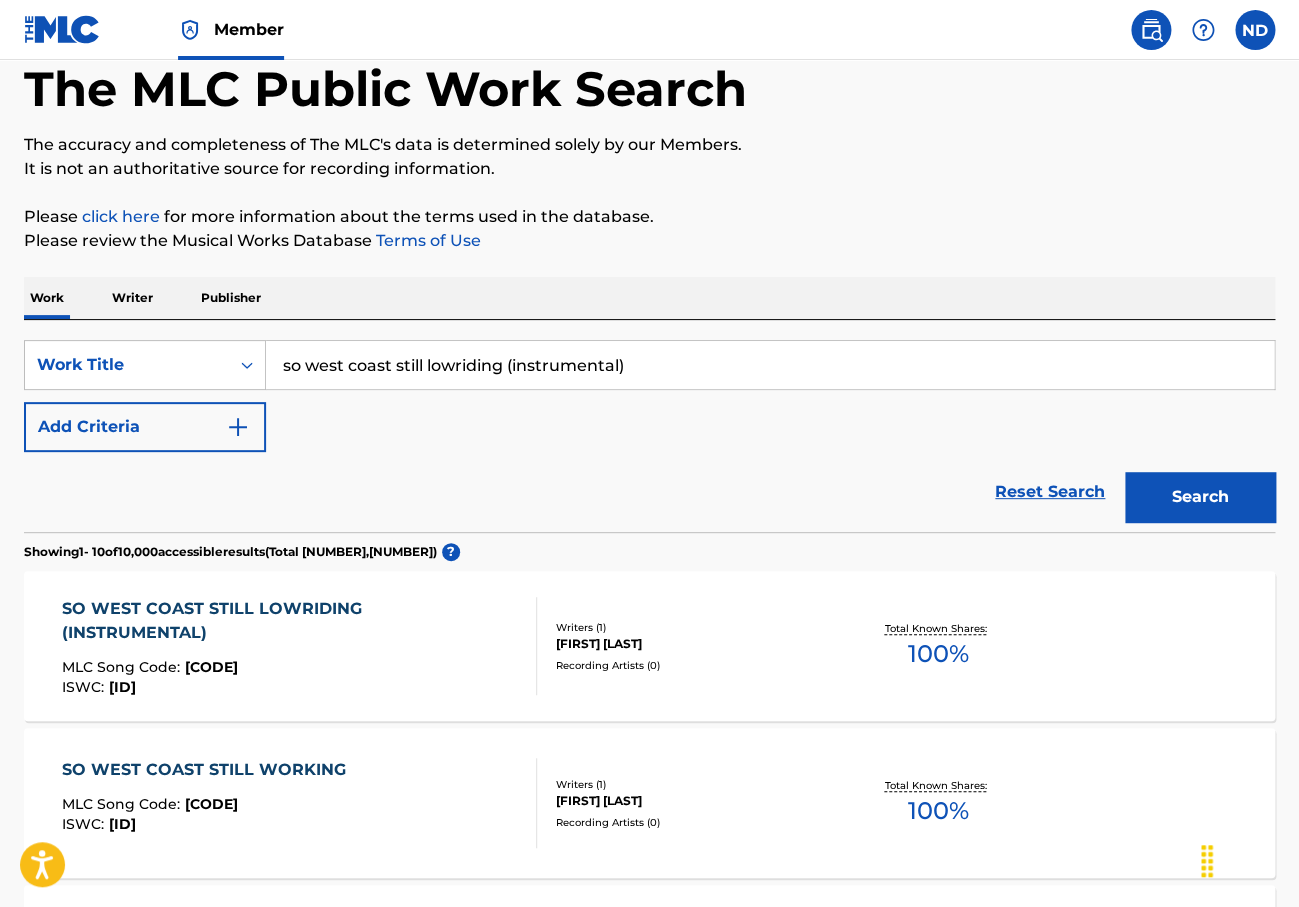 scroll, scrollTop: 192, scrollLeft: 0, axis: vertical 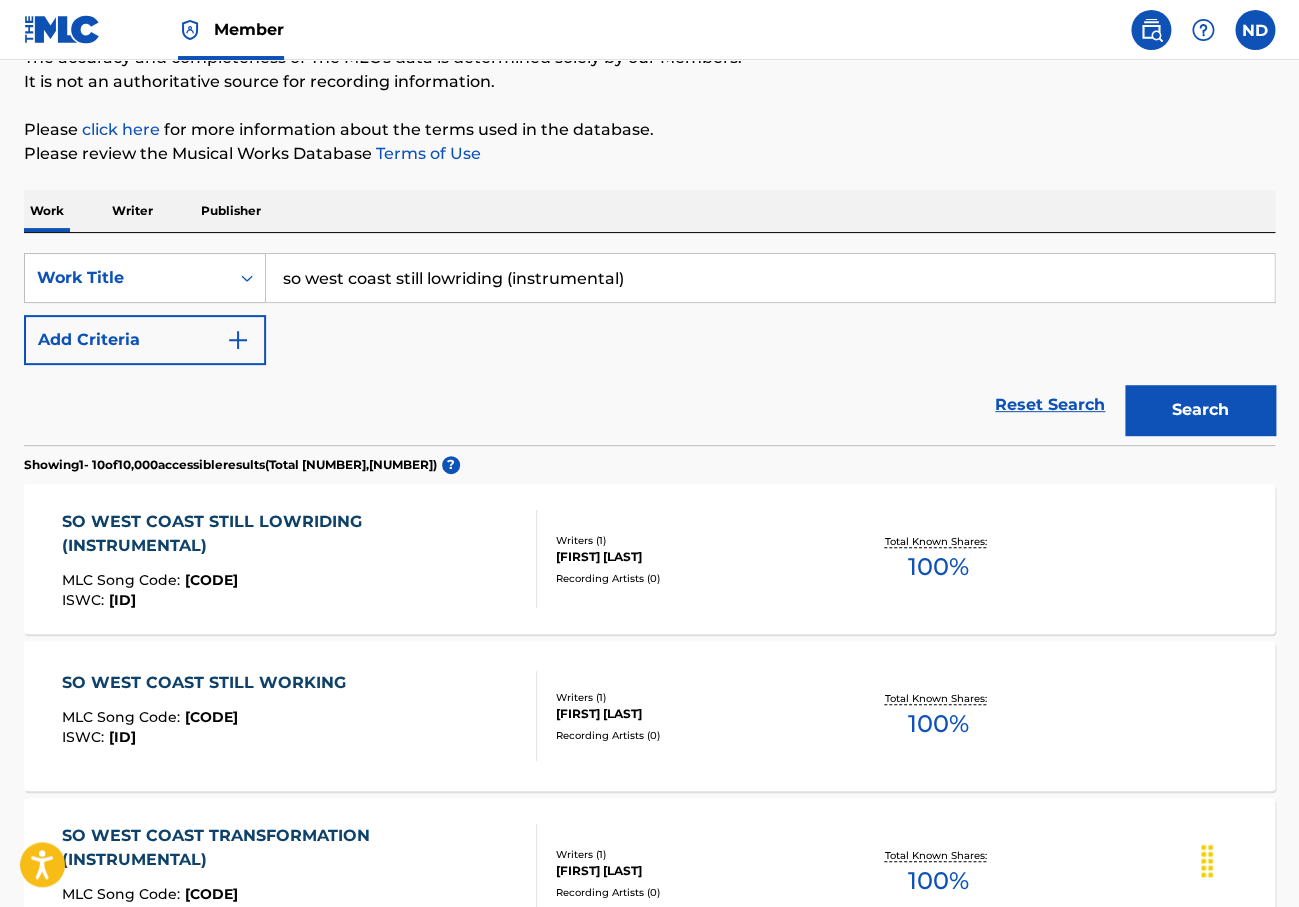click on "Recording Artists ( 0 )" at bounding box center (695, 578) 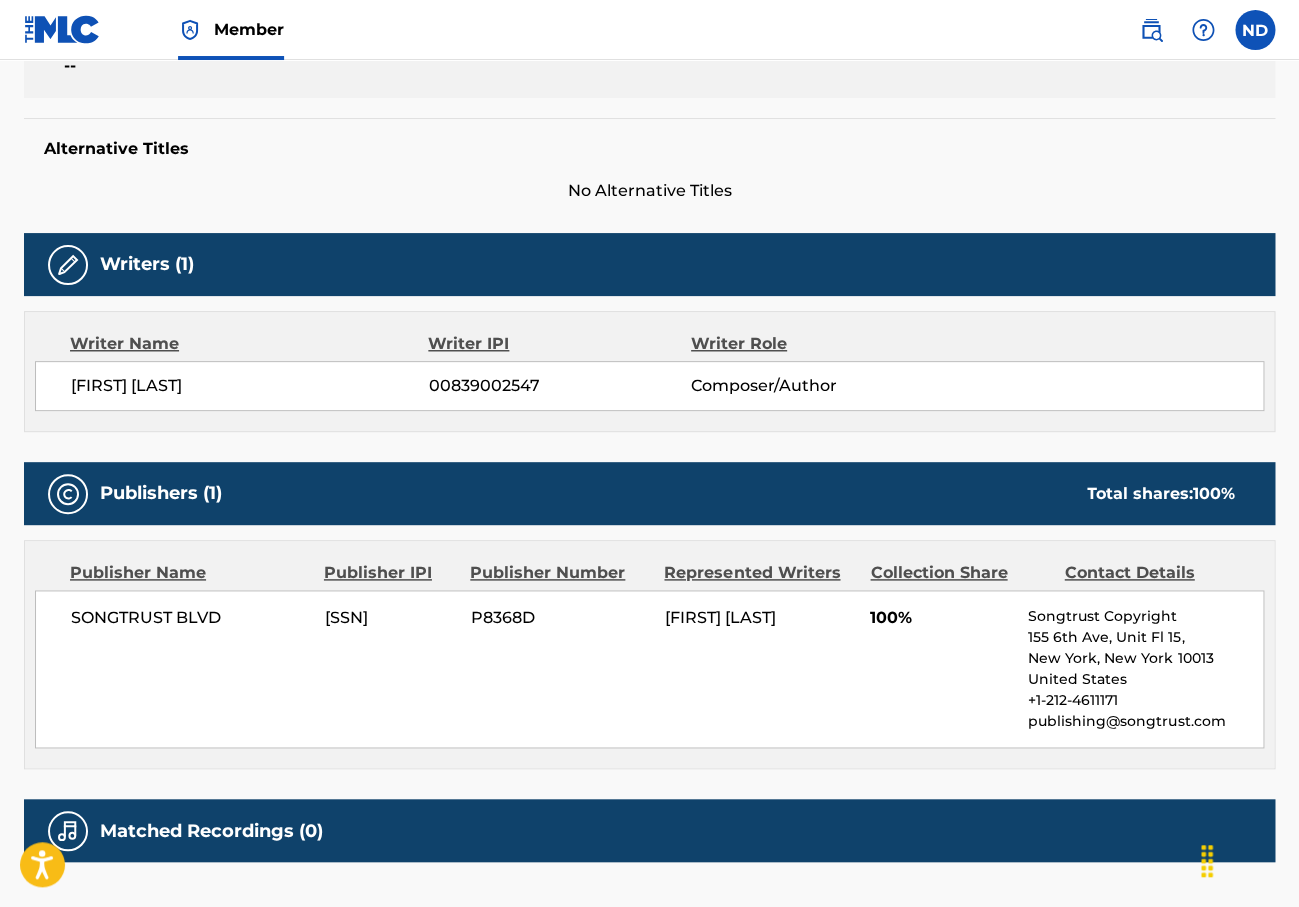 scroll, scrollTop: 436, scrollLeft: 0, axis: vertical 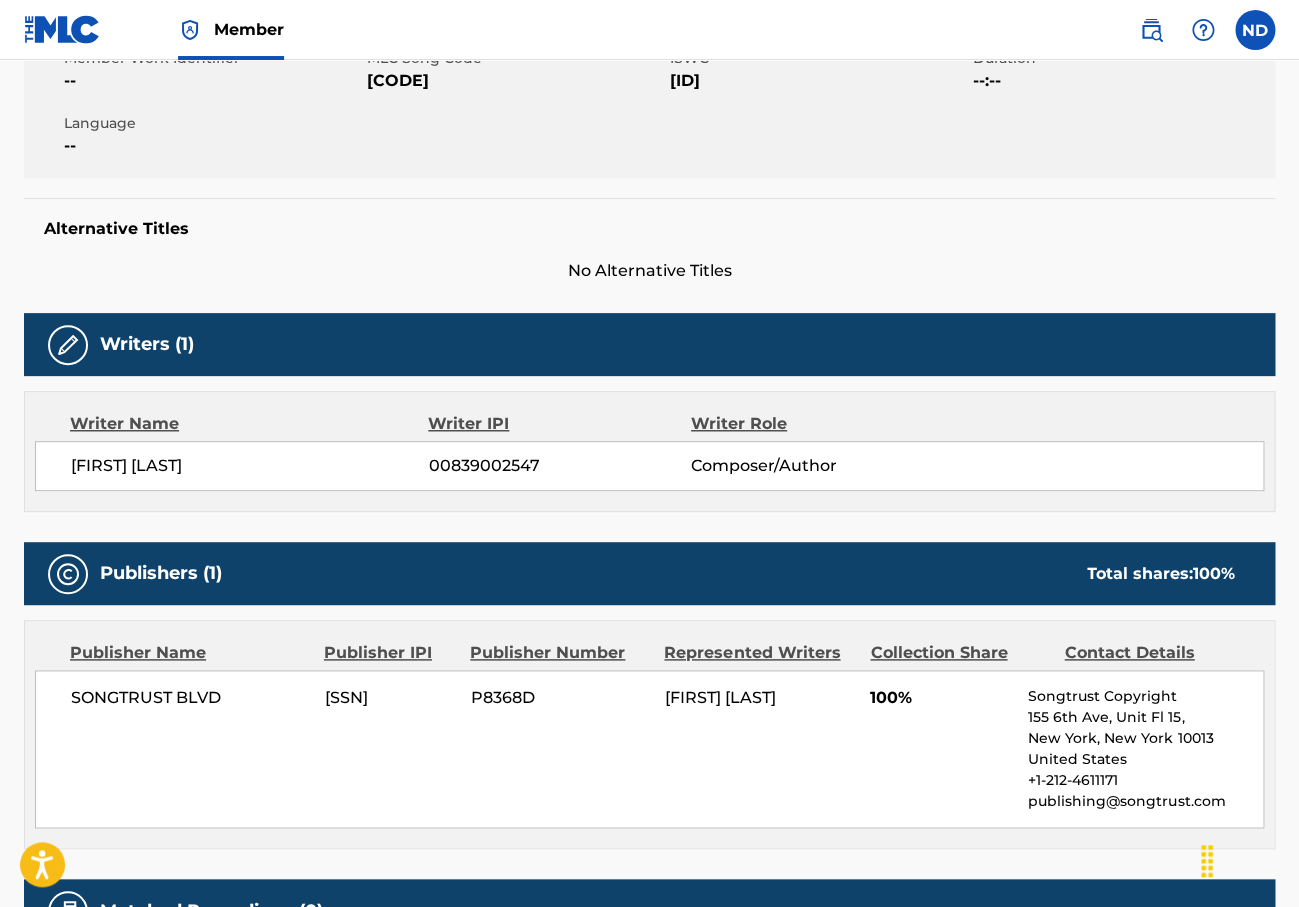 click at bounding box center [68, 345] 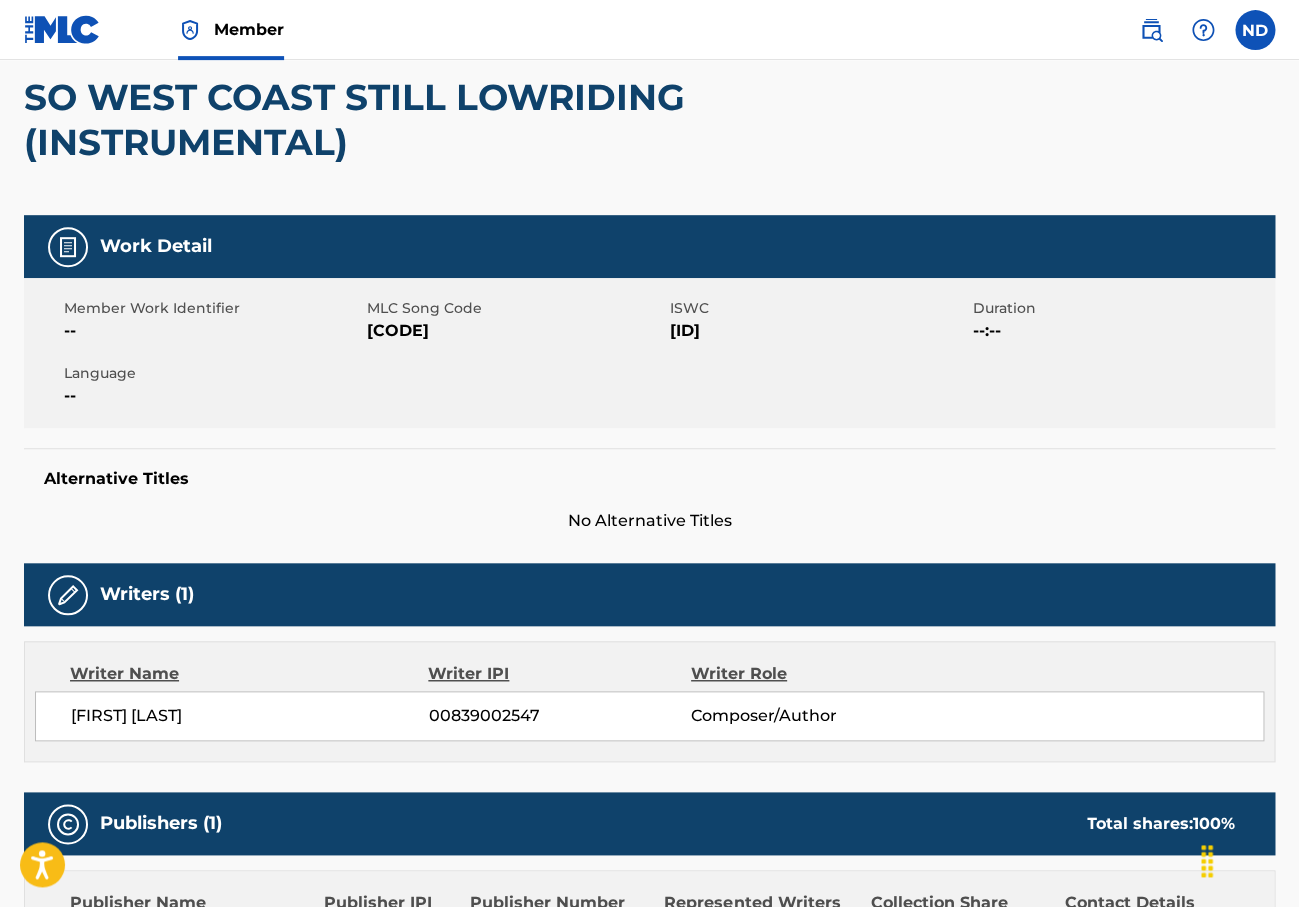 scroll, scrollTop: 68, scrollLeft: 0, axis: vertical 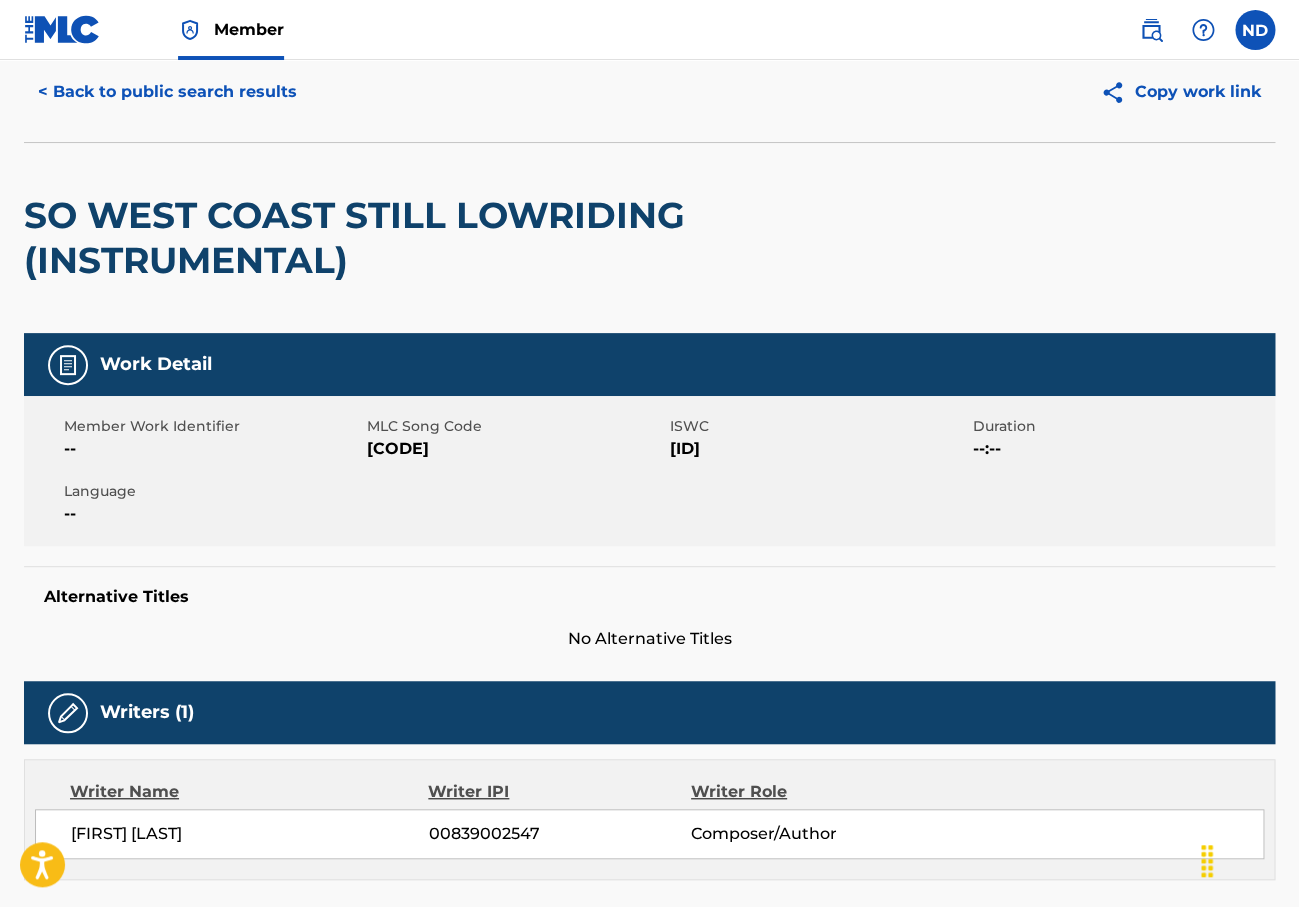click at bounding box center (1117, 92) 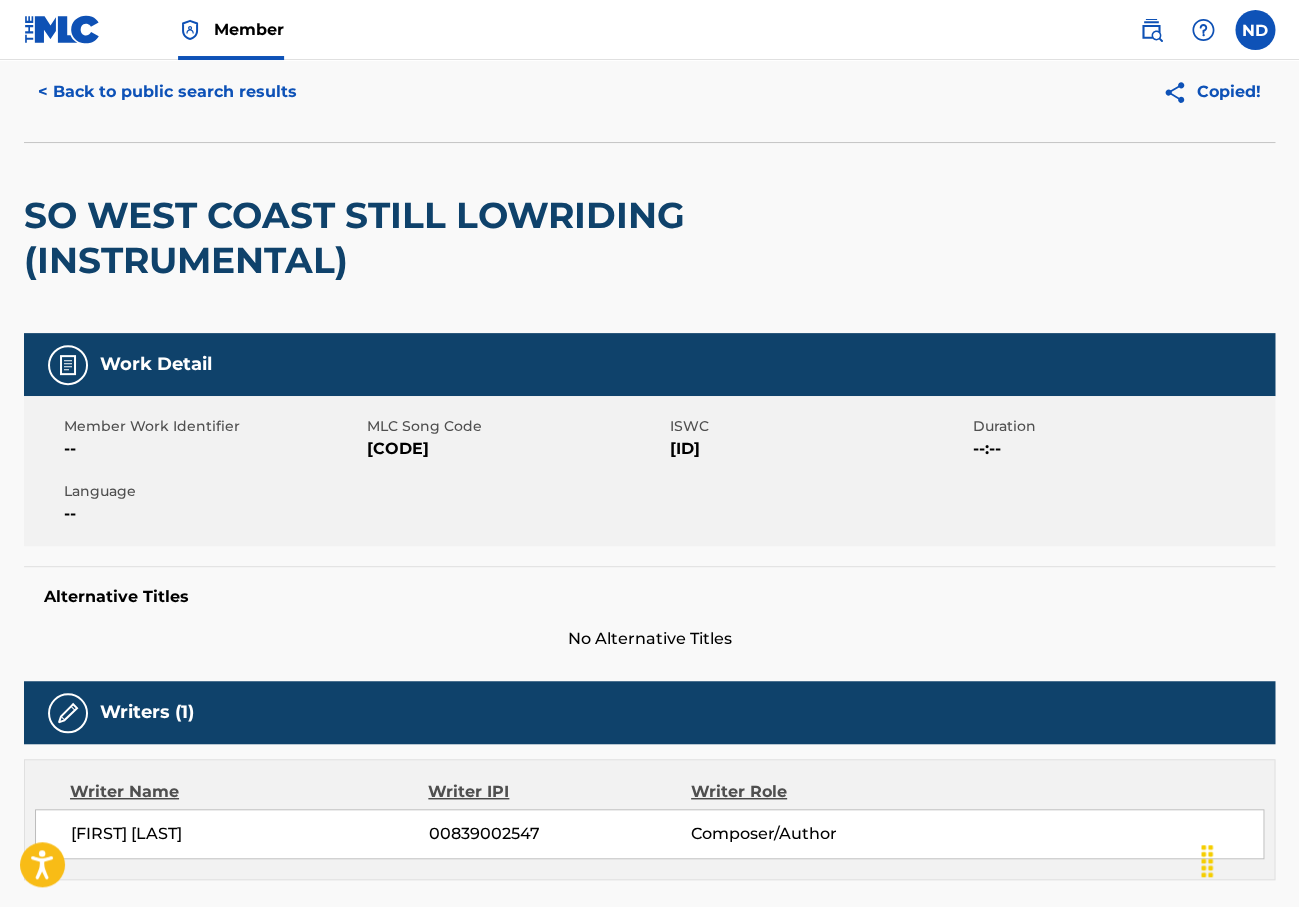 click on "Member" at bounding box center [231, 29] 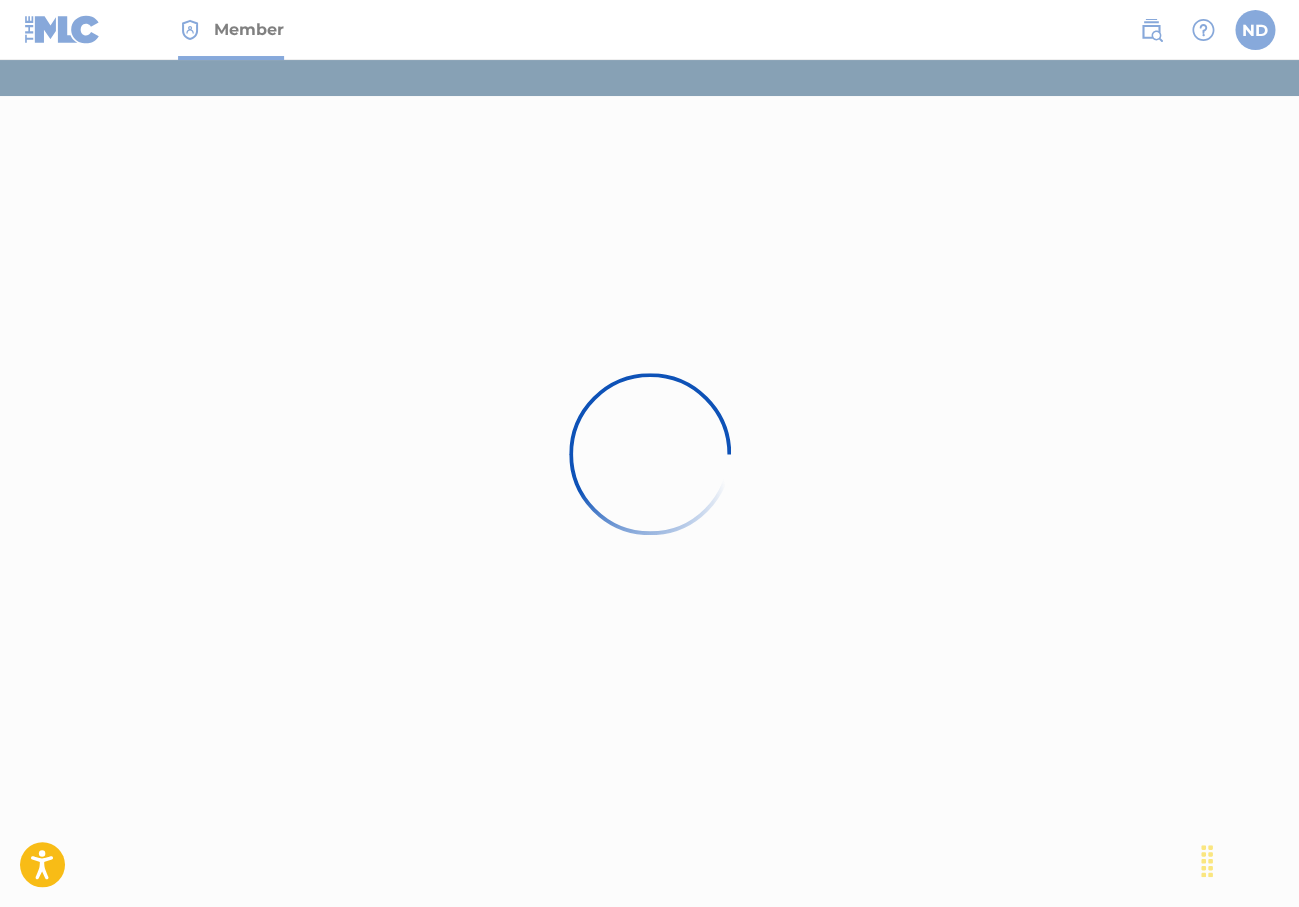 scroll, scrollTop: 0, scrollLeft: 0, axis: both 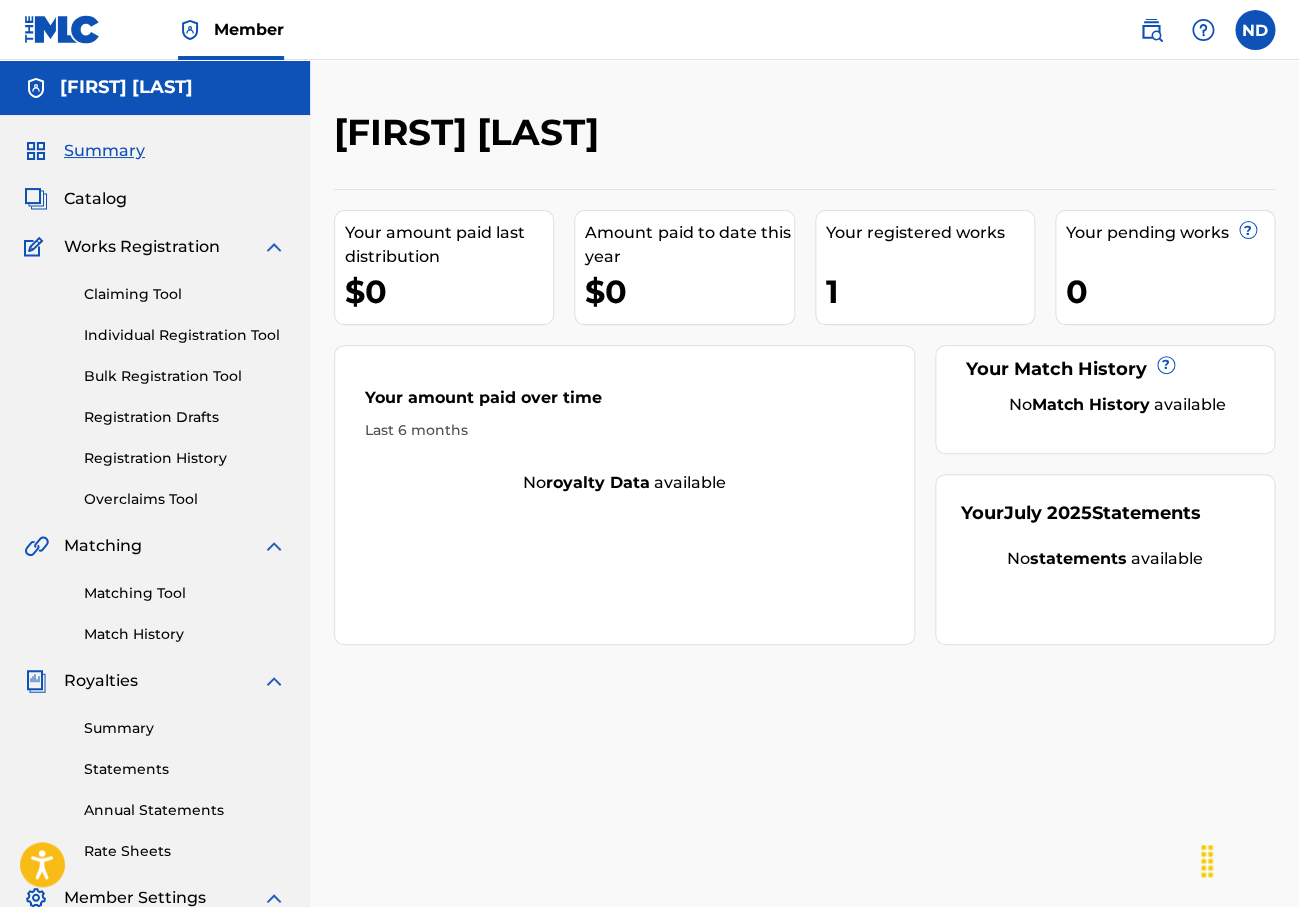 click on "Matching Tool" at bounding box center (185, 593) 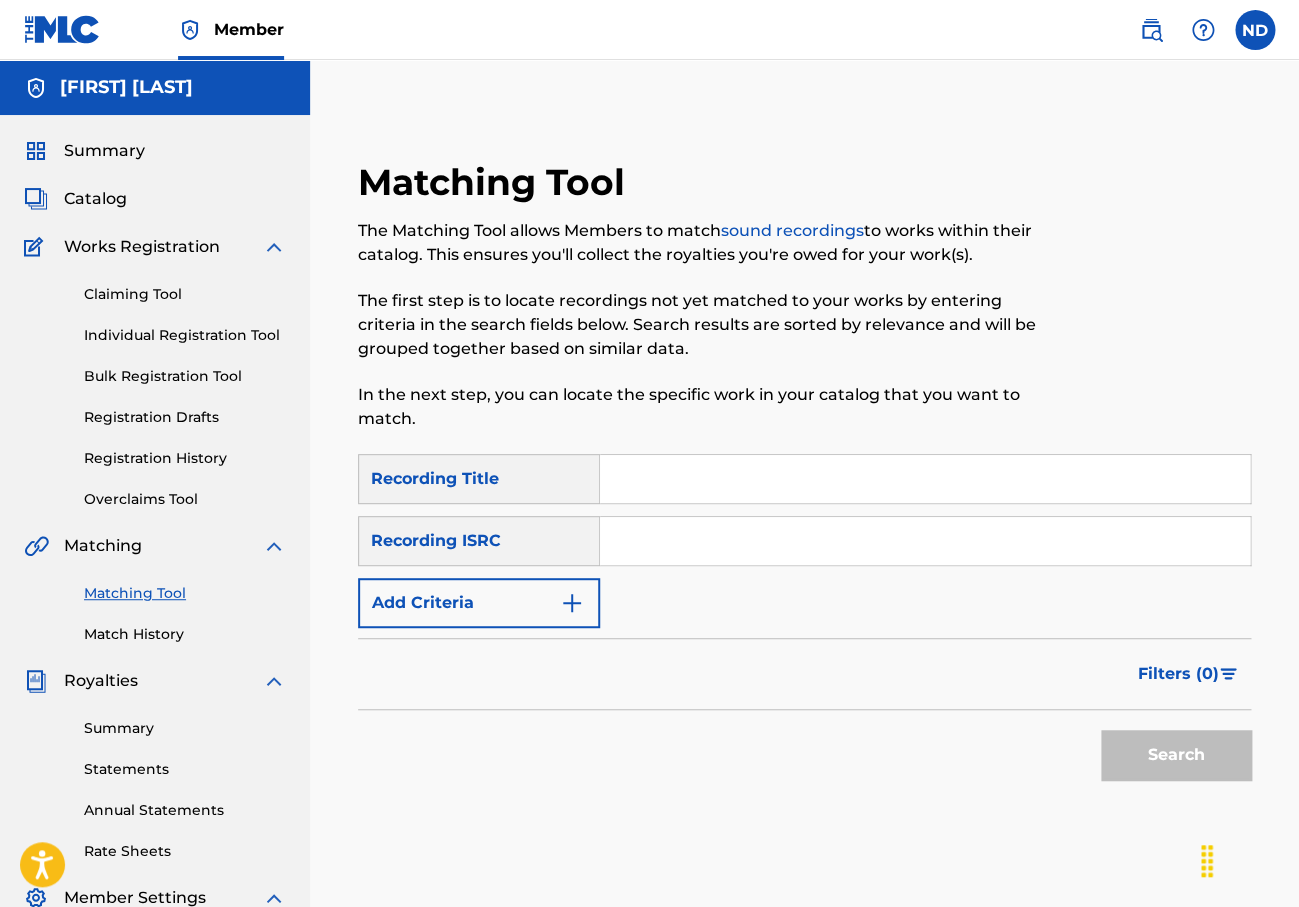 click at bounding box center [925, 479] 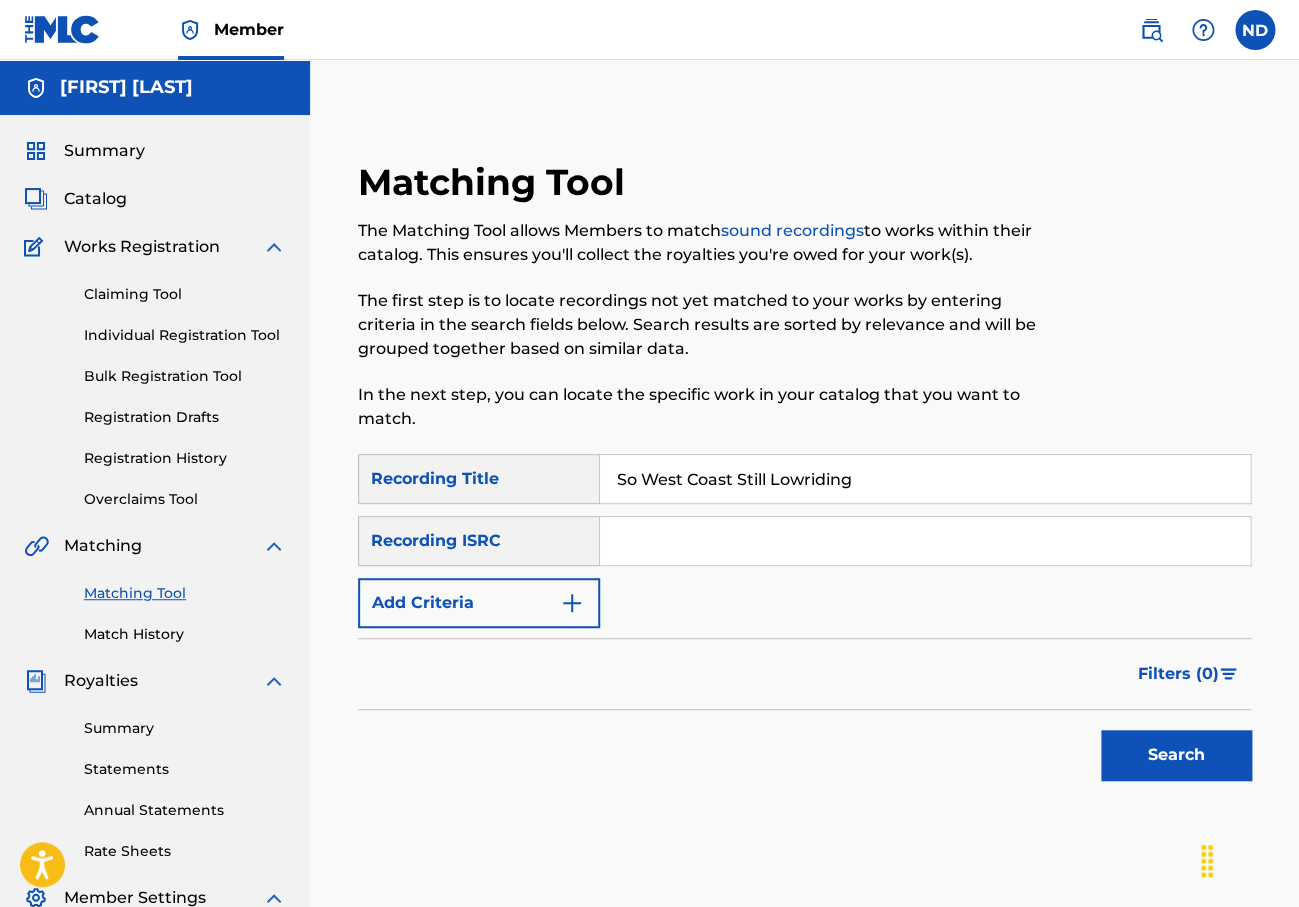 type on "So West Coast Still Lowriding" 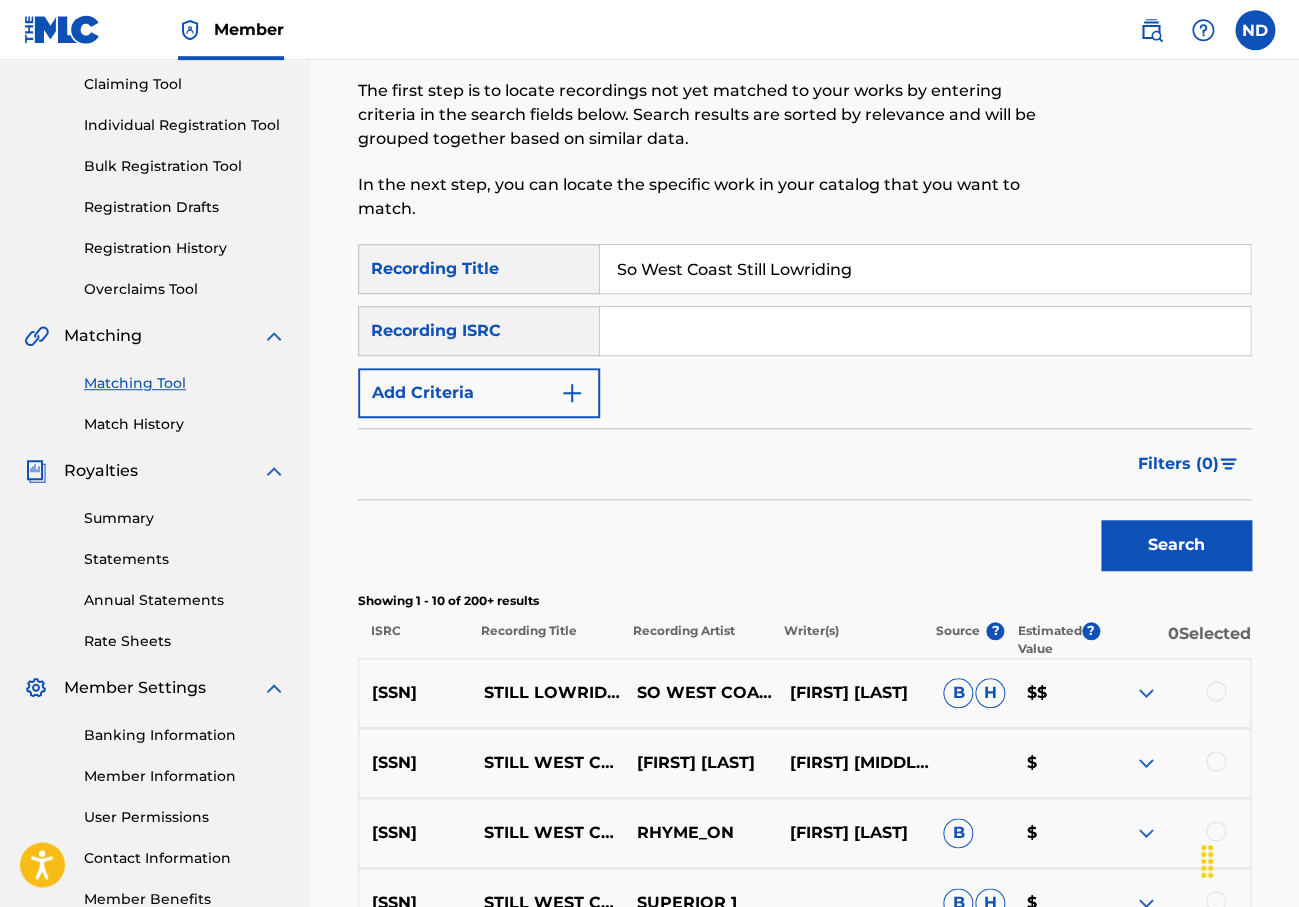 scroll, scrollTop: 240, scrollLeft: 0, axis: vertical 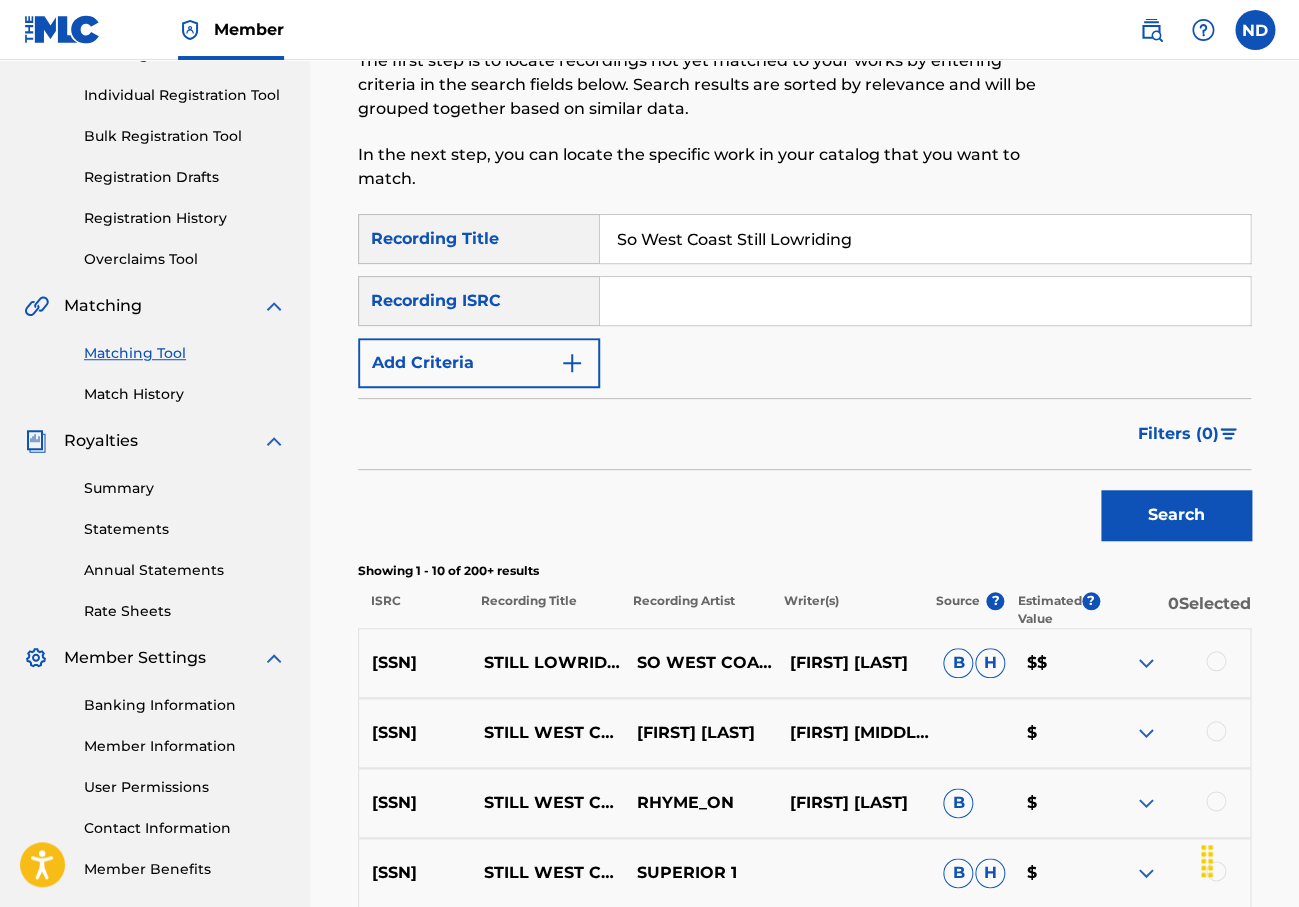 click at bounding box center (1146, 663) 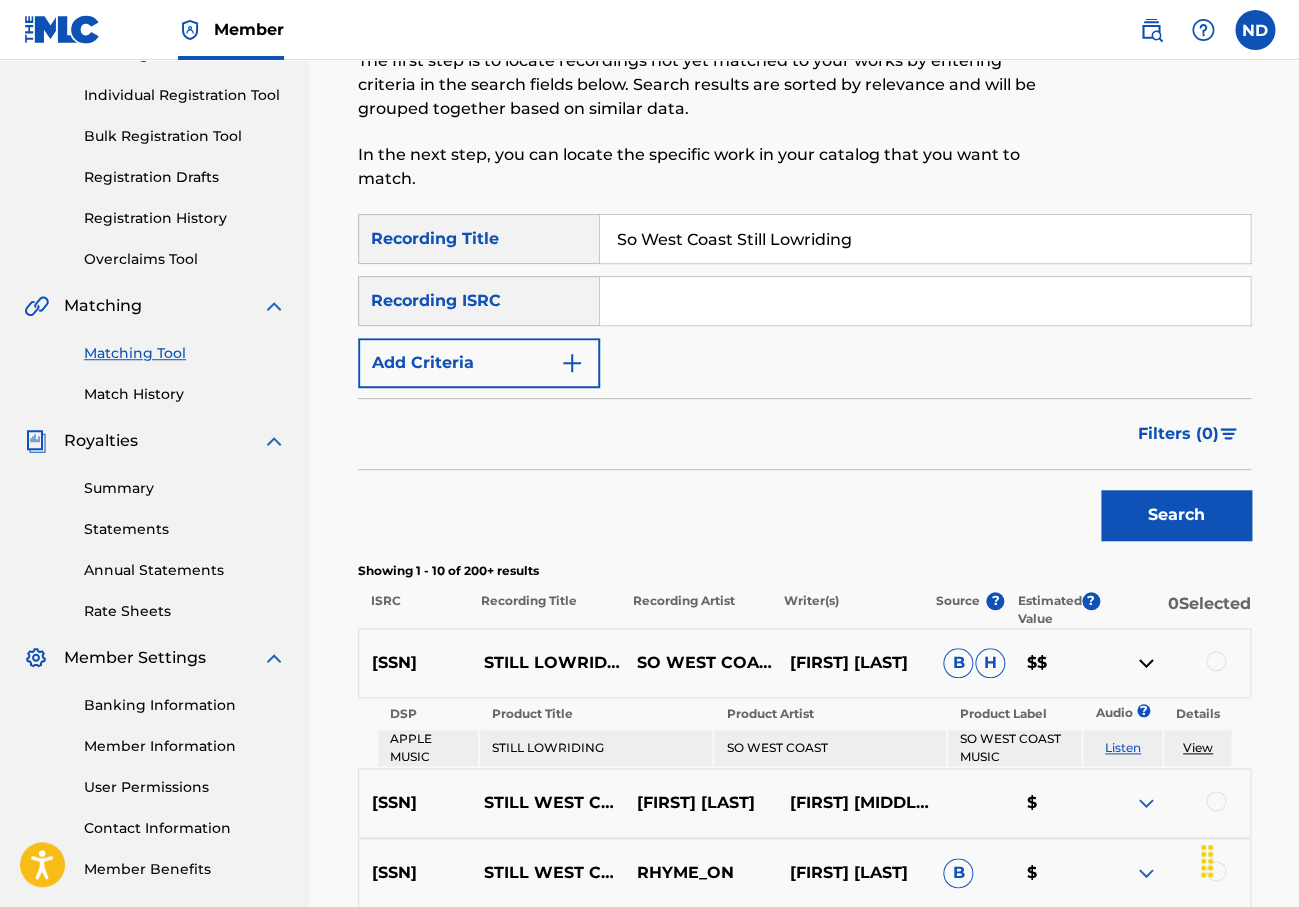 click at bounding box center (1216, 661) 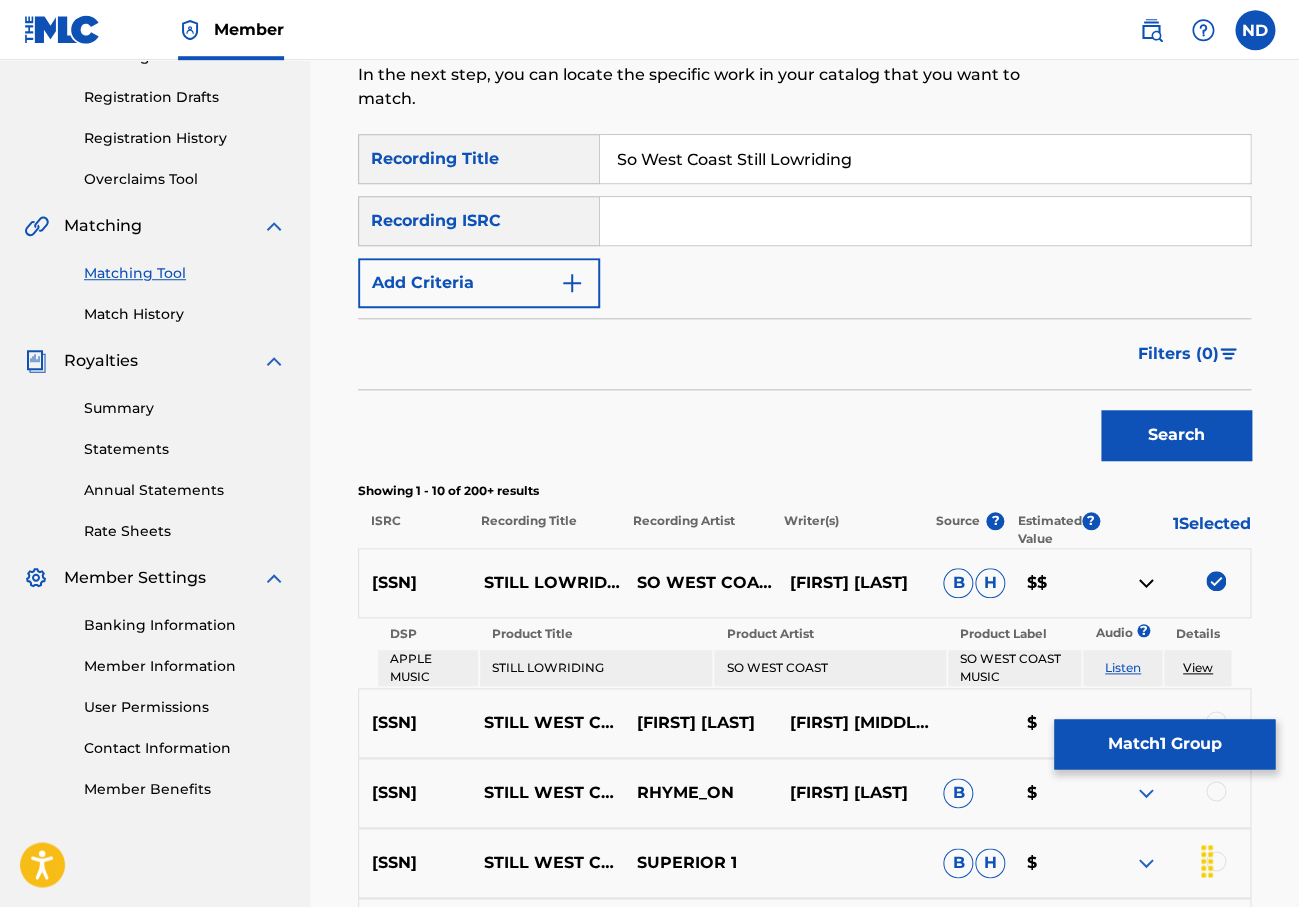 scroll, scrollTop: 416, scrollLeft: 0, axis: vertical 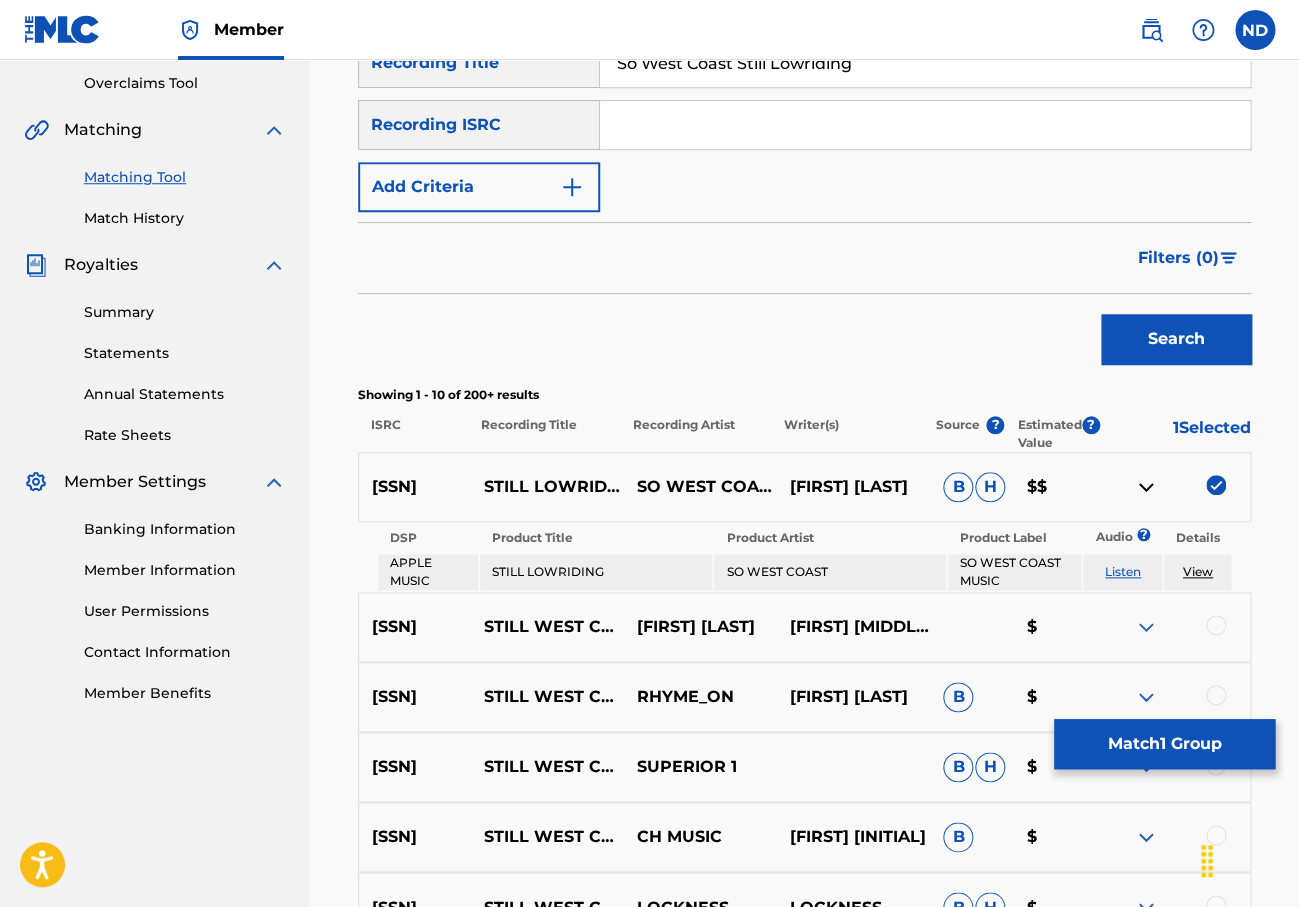 click on "Match  1 Group" at bounding box center (1164, 744) 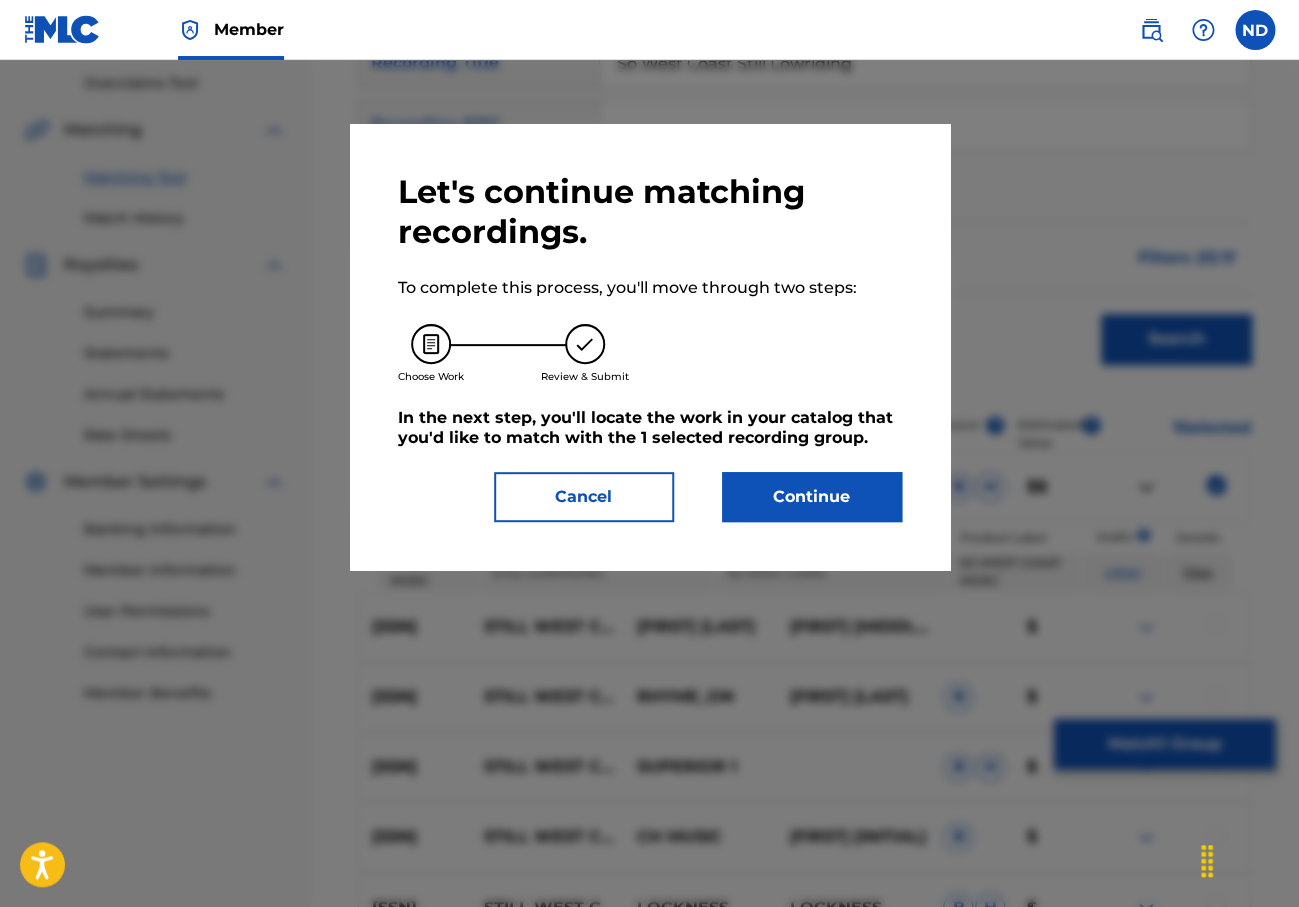 click on "Continue" at bounding box center [812, 497] 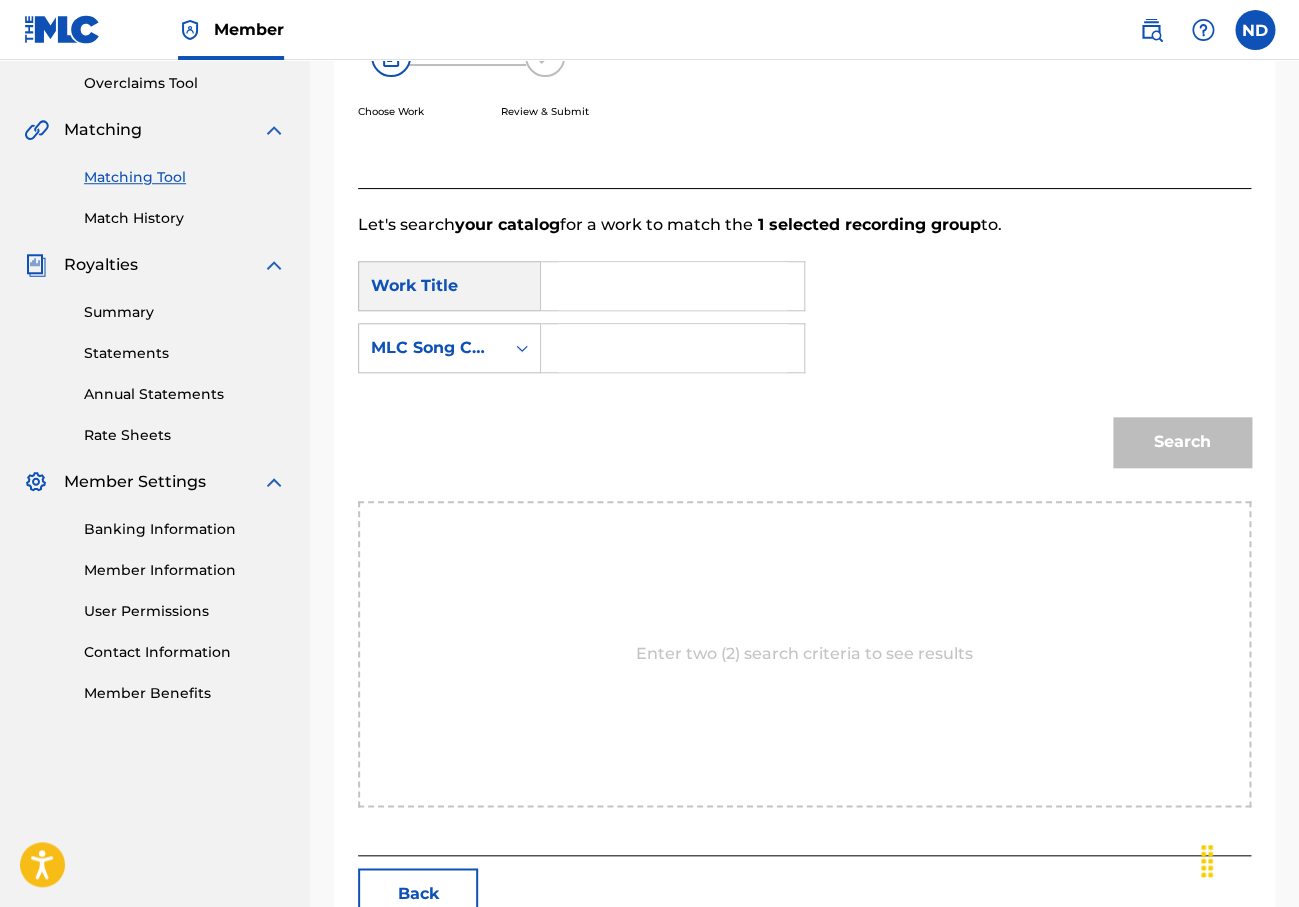 scroll, scrollTop: 333, scrollLeft: 0, axis: vertical 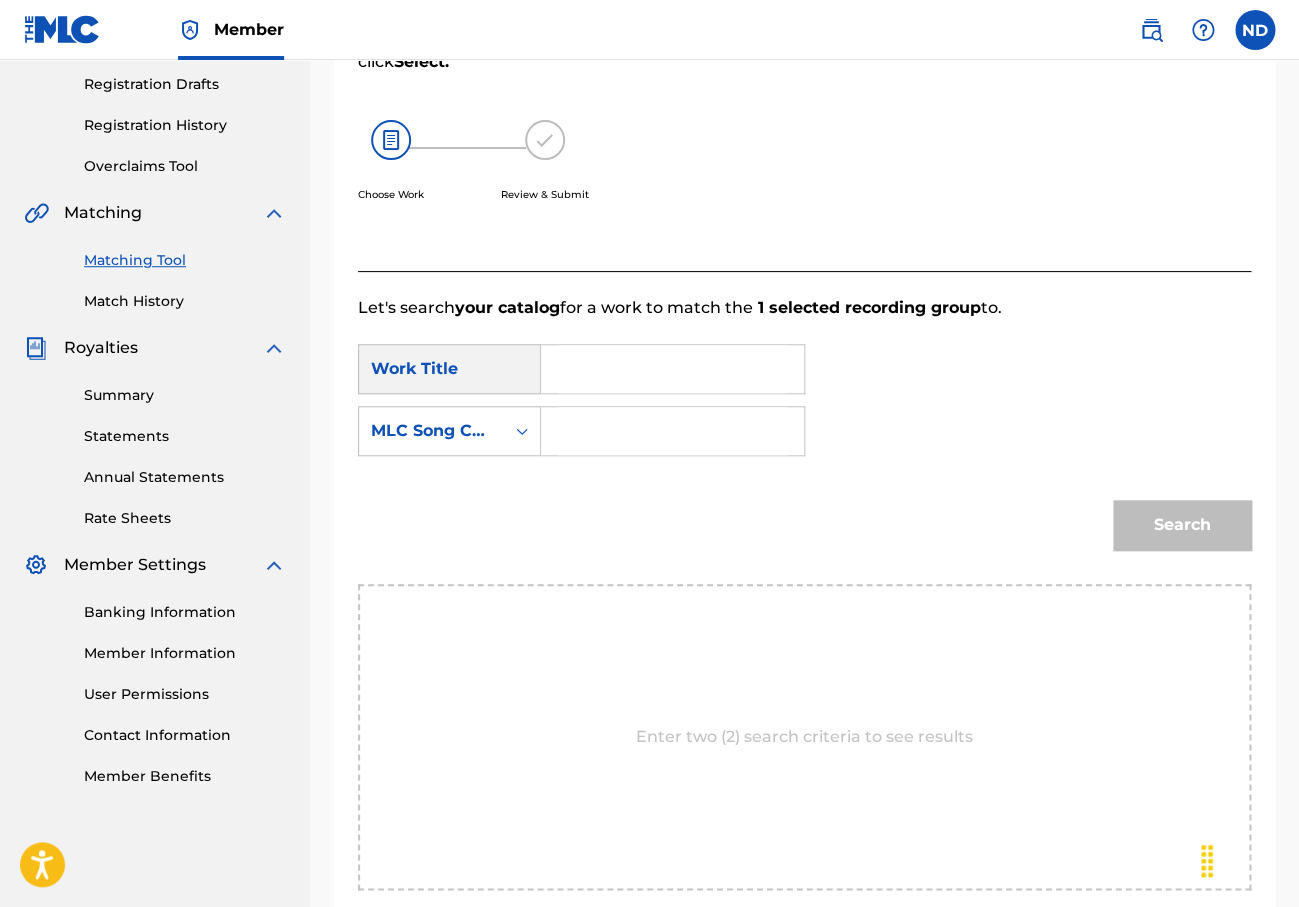 click on "Enter two (2) search criteria to see results" at bounding box center (804, 737) 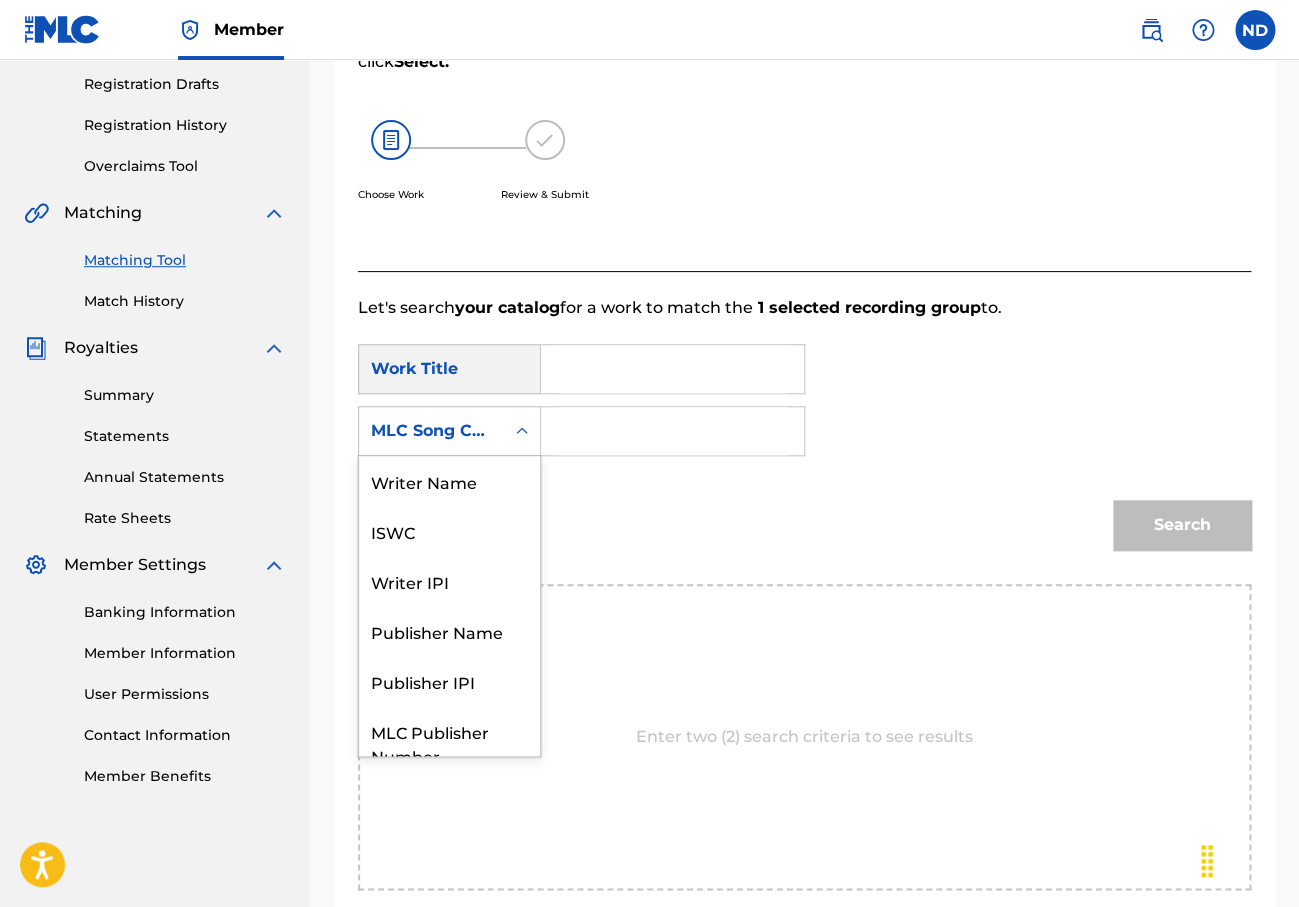 click on "MLC Song Code" at bounding box center (431, 431) 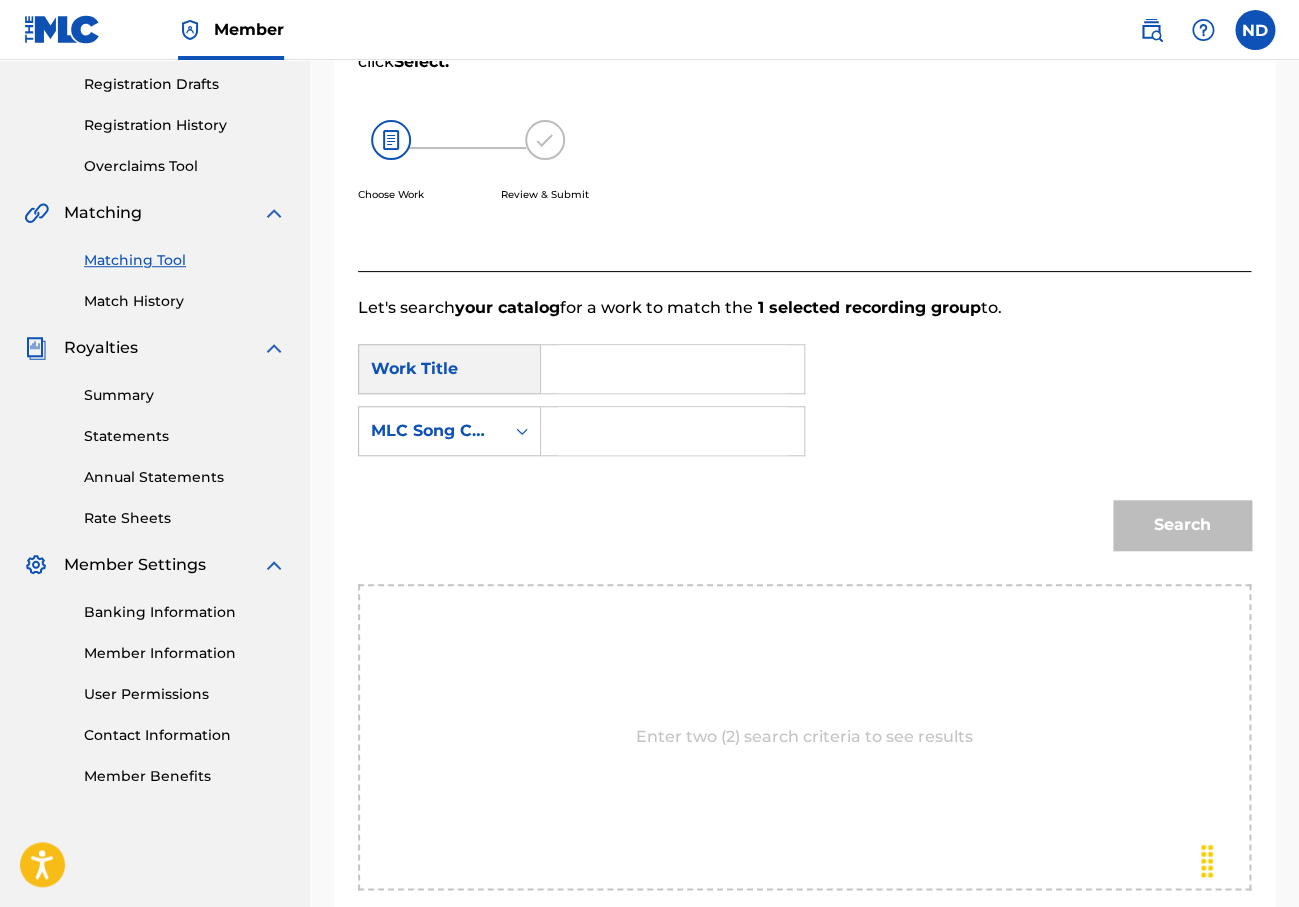 click at bounding box center (672, 369) 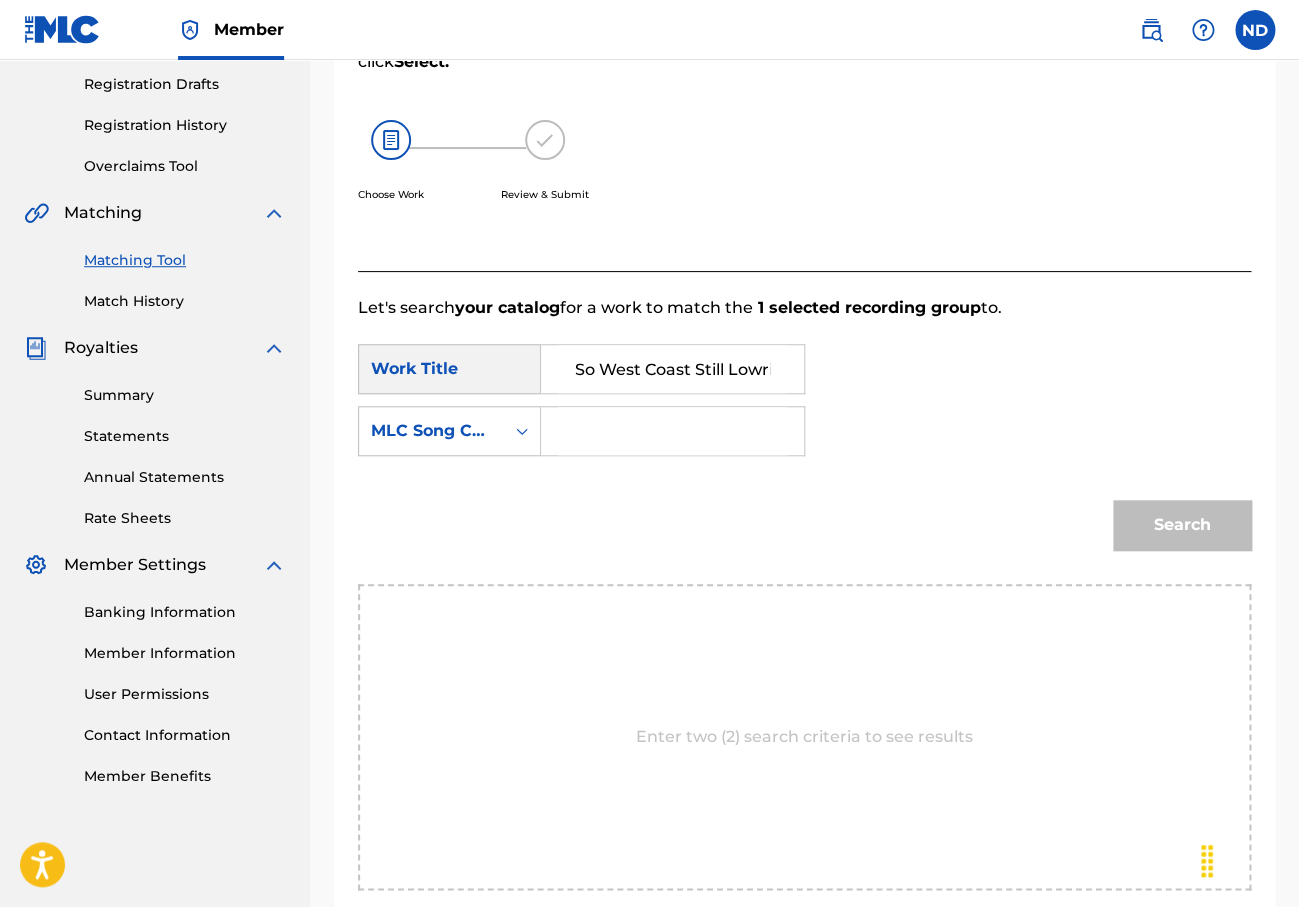 scroll, scrollTop: 0, scrollLeft: 5, axis: horizontal 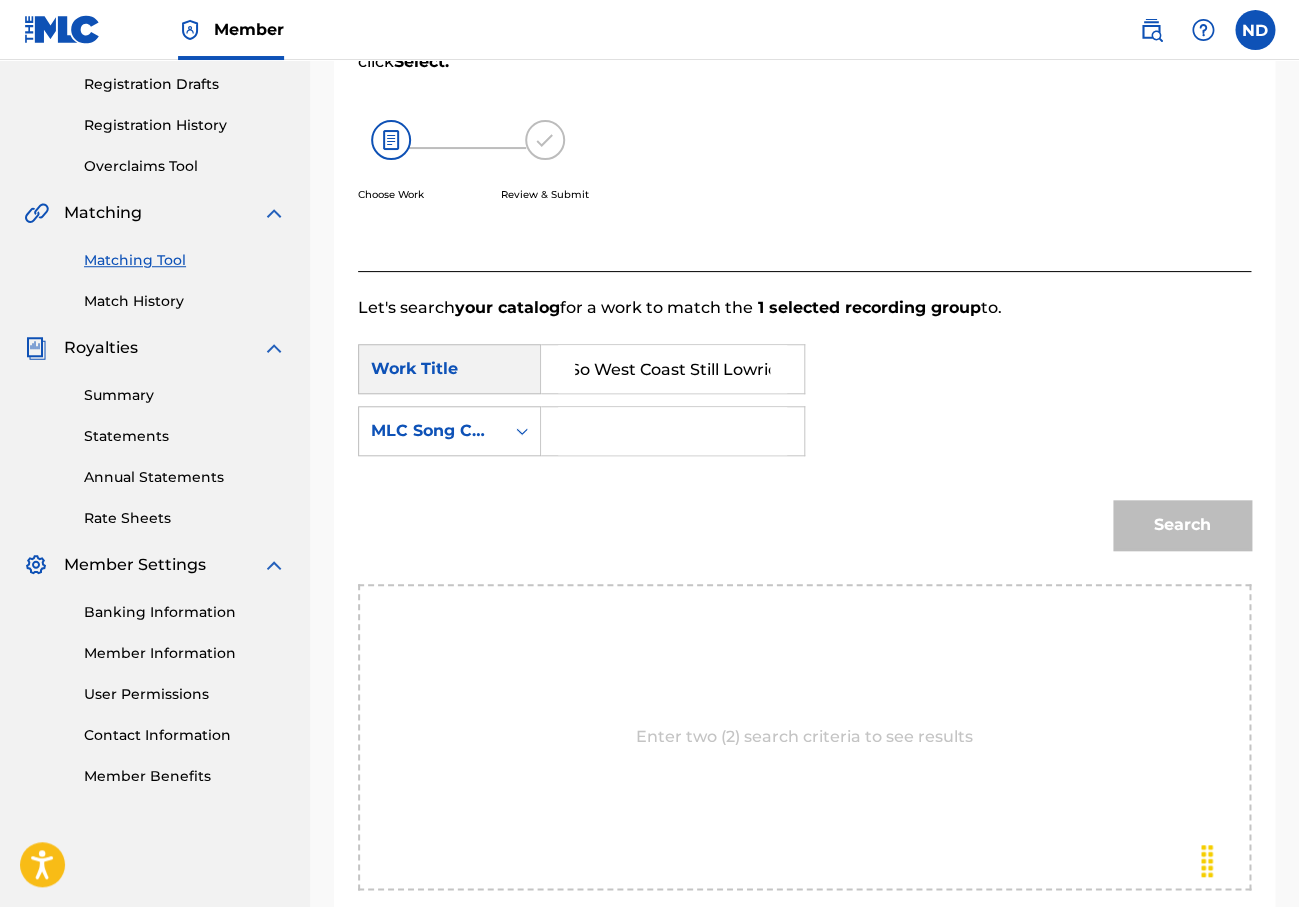 type on "So West Coast Still Lowriding" 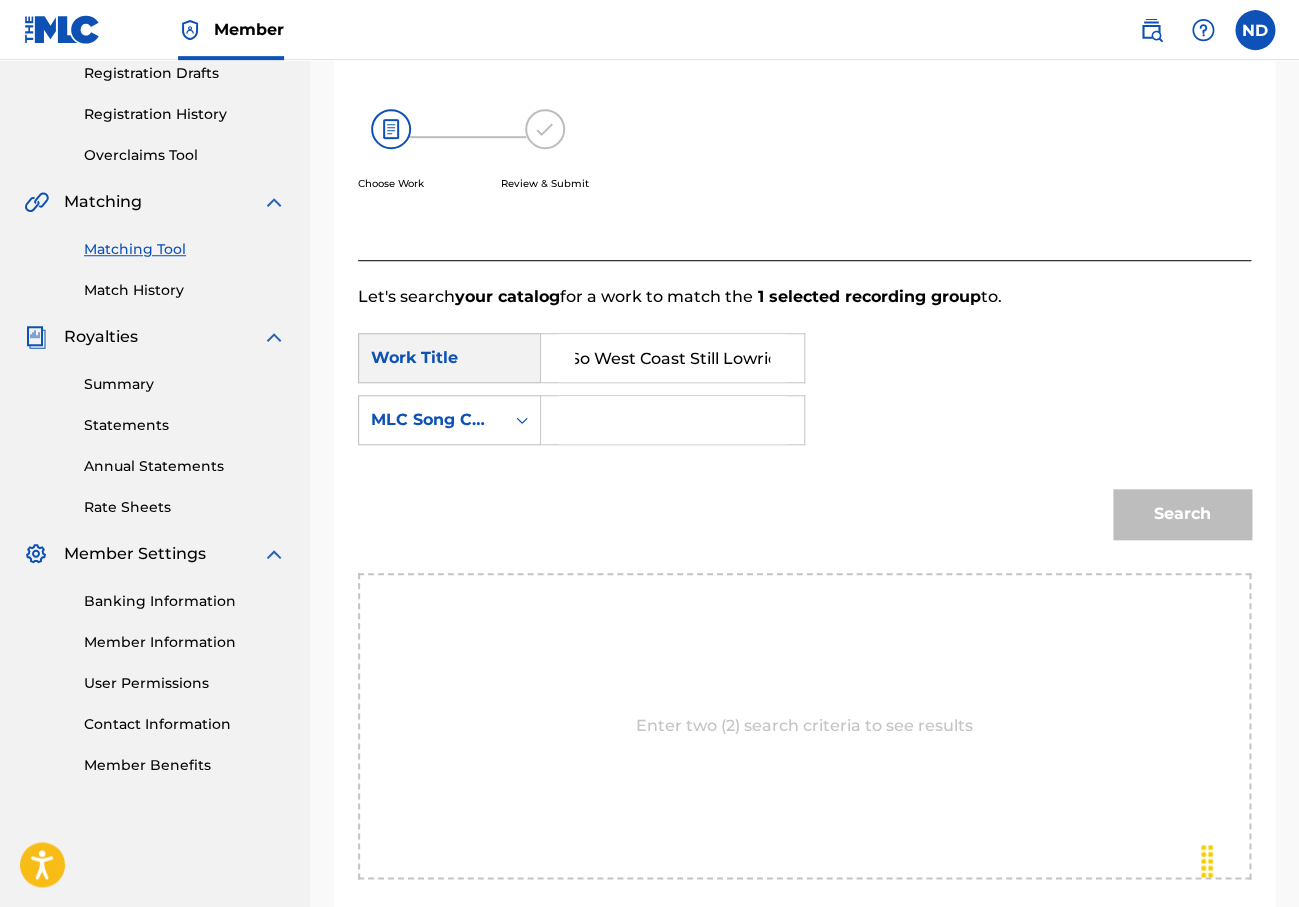 scroll, scrollTop: 231, scrollLeft: 0, axis: vertical 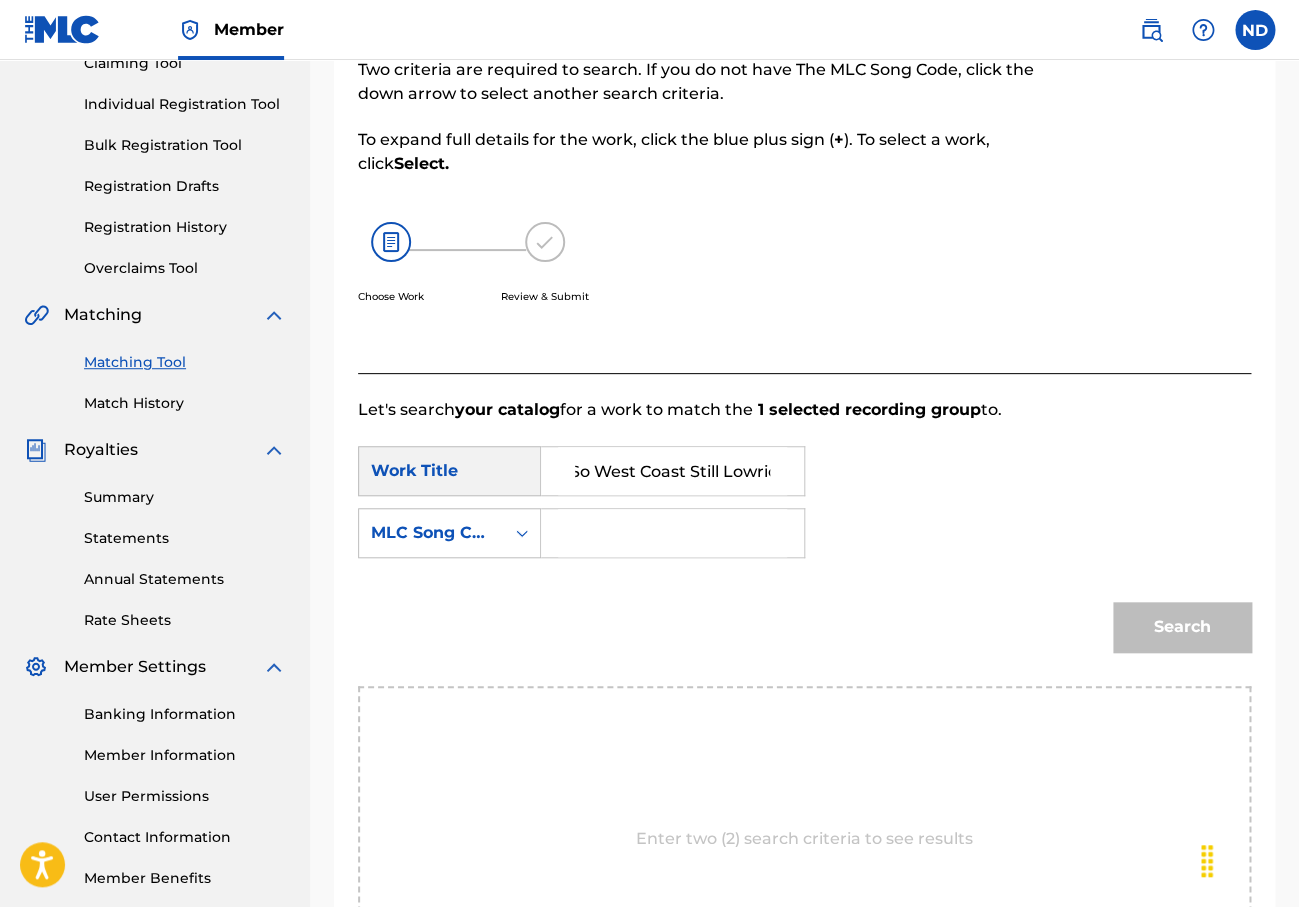 click on "Search" at bounding box center [1177, 622] 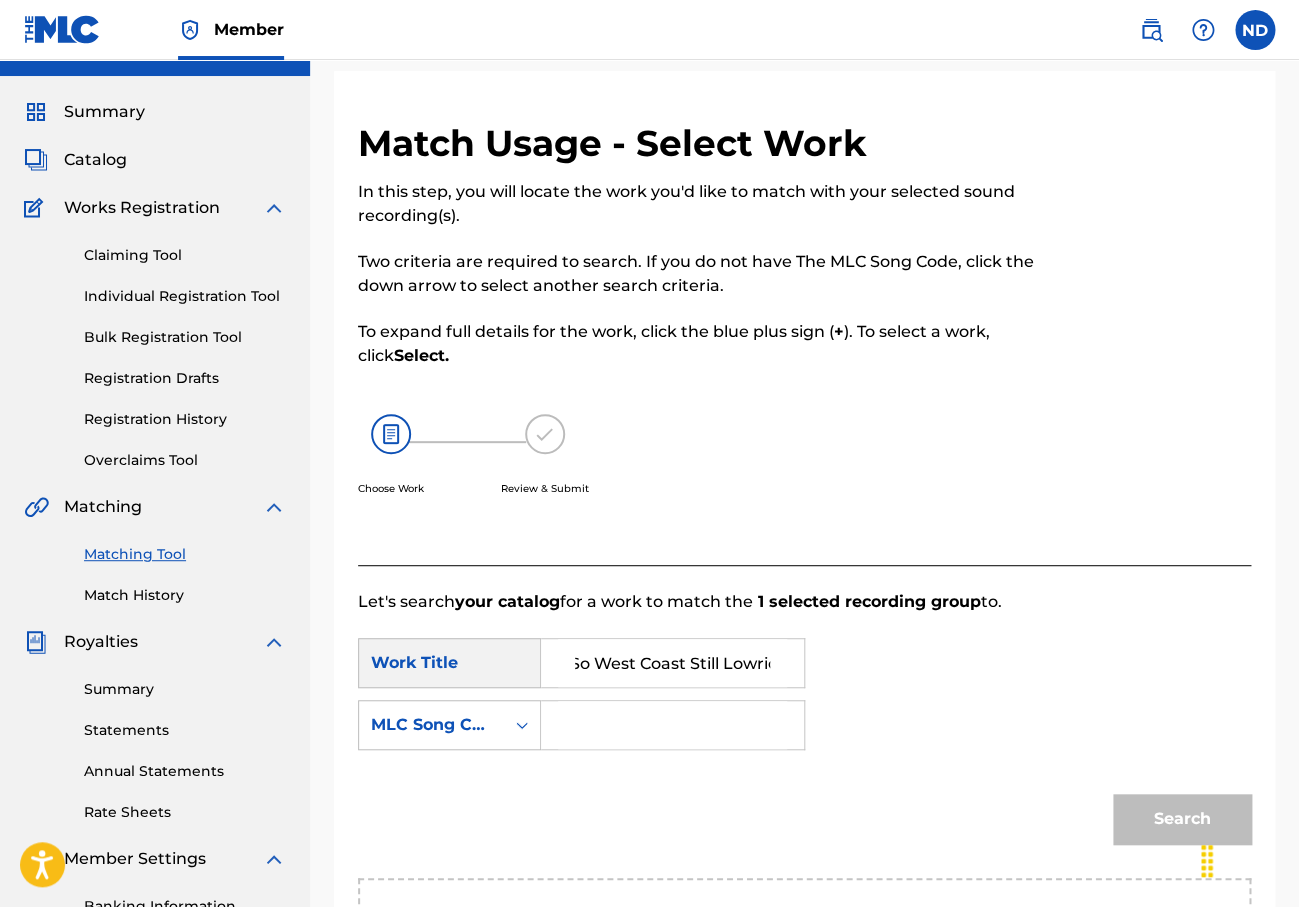 click at bounding box center (391, 434) 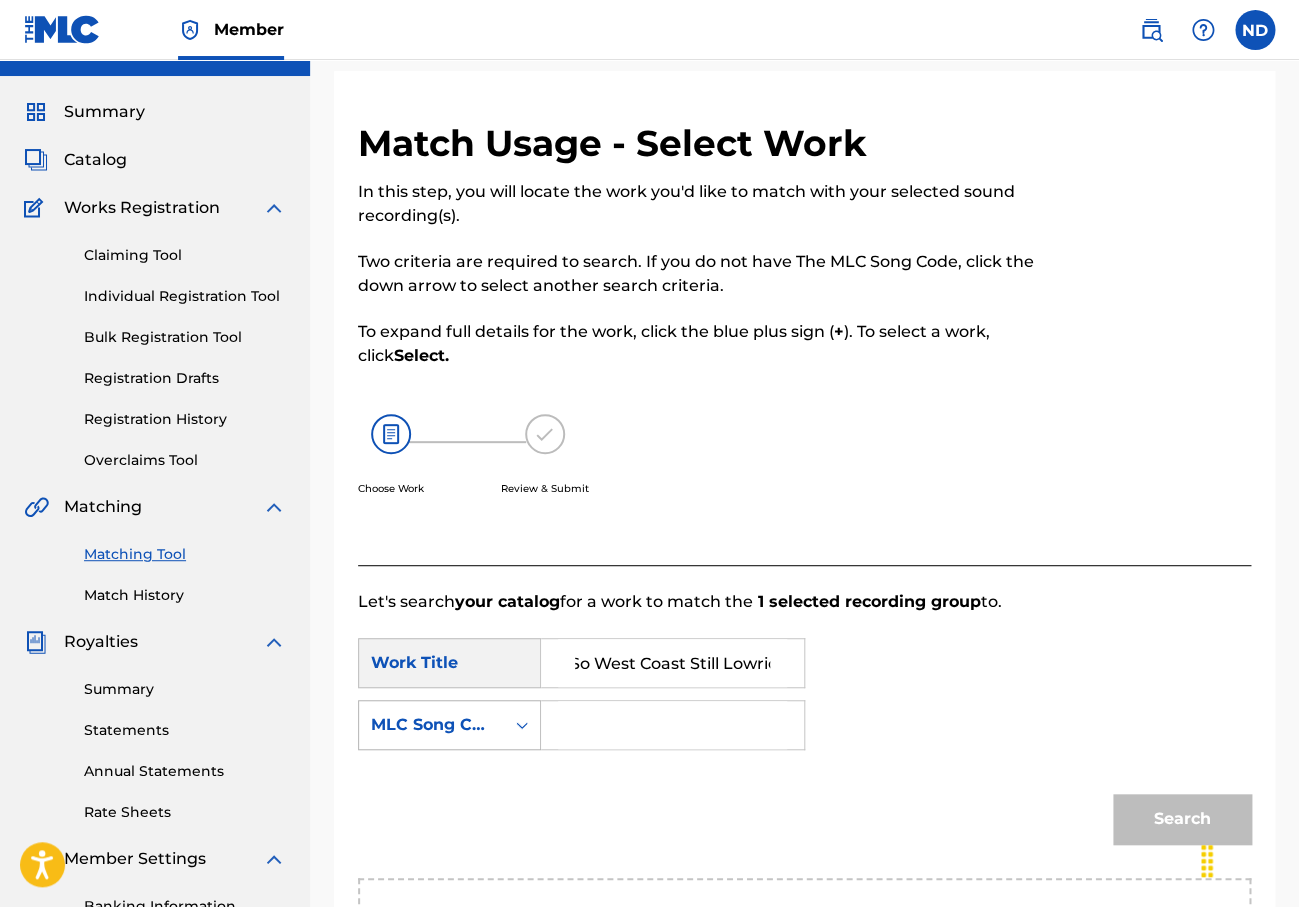 click 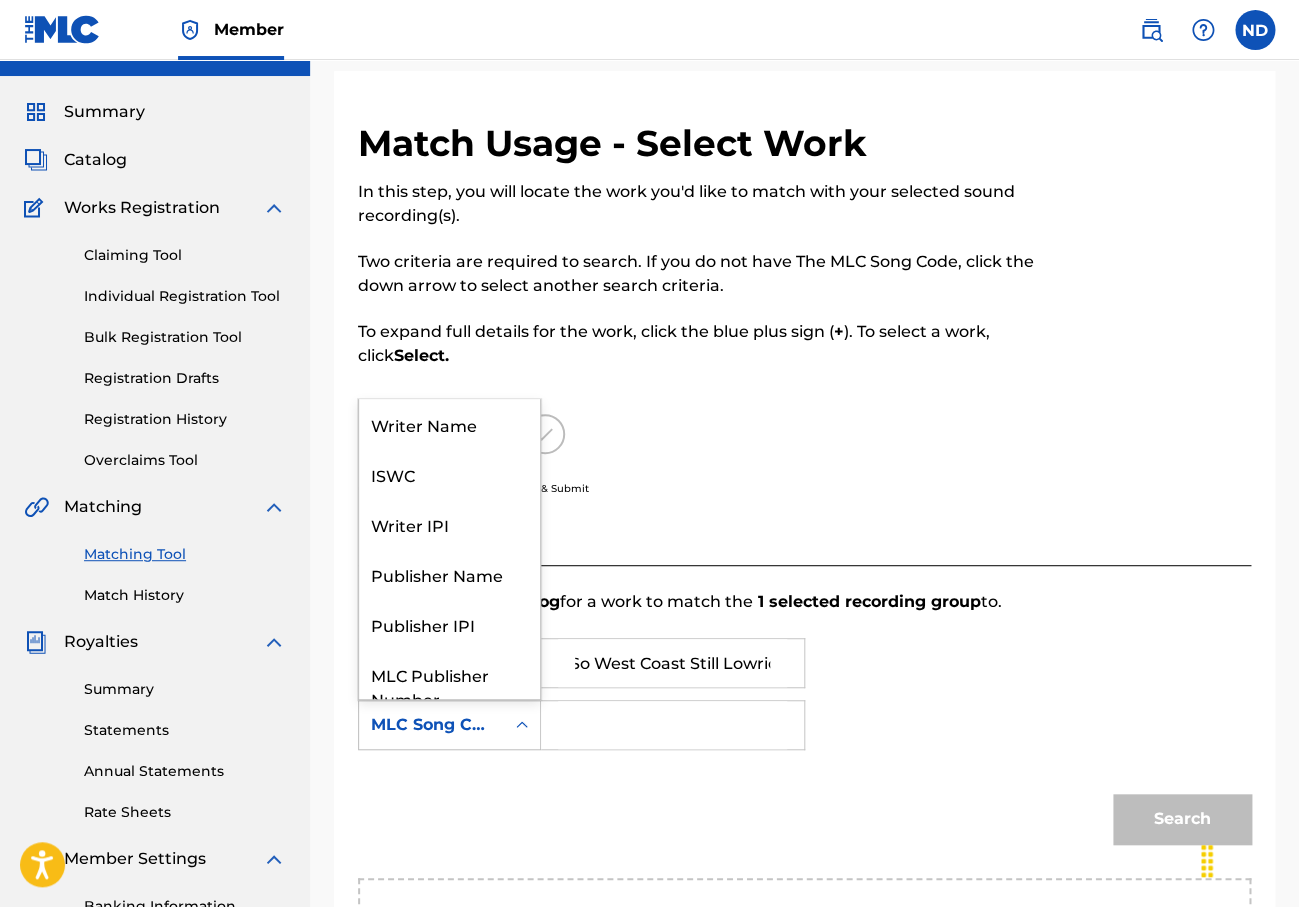 scroll, scrollTop: 74, scrollLeft: 0, axis: vertical 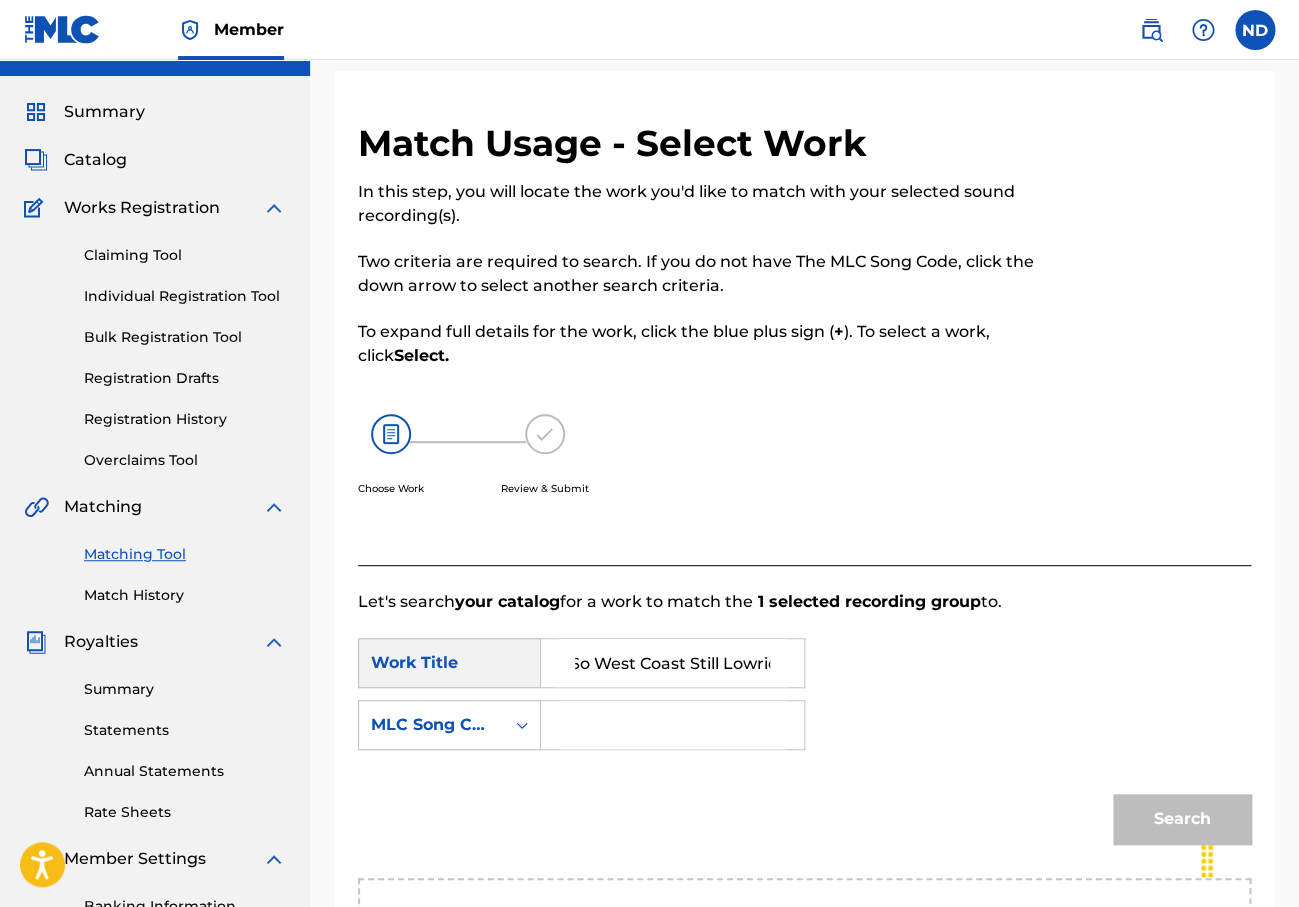 click 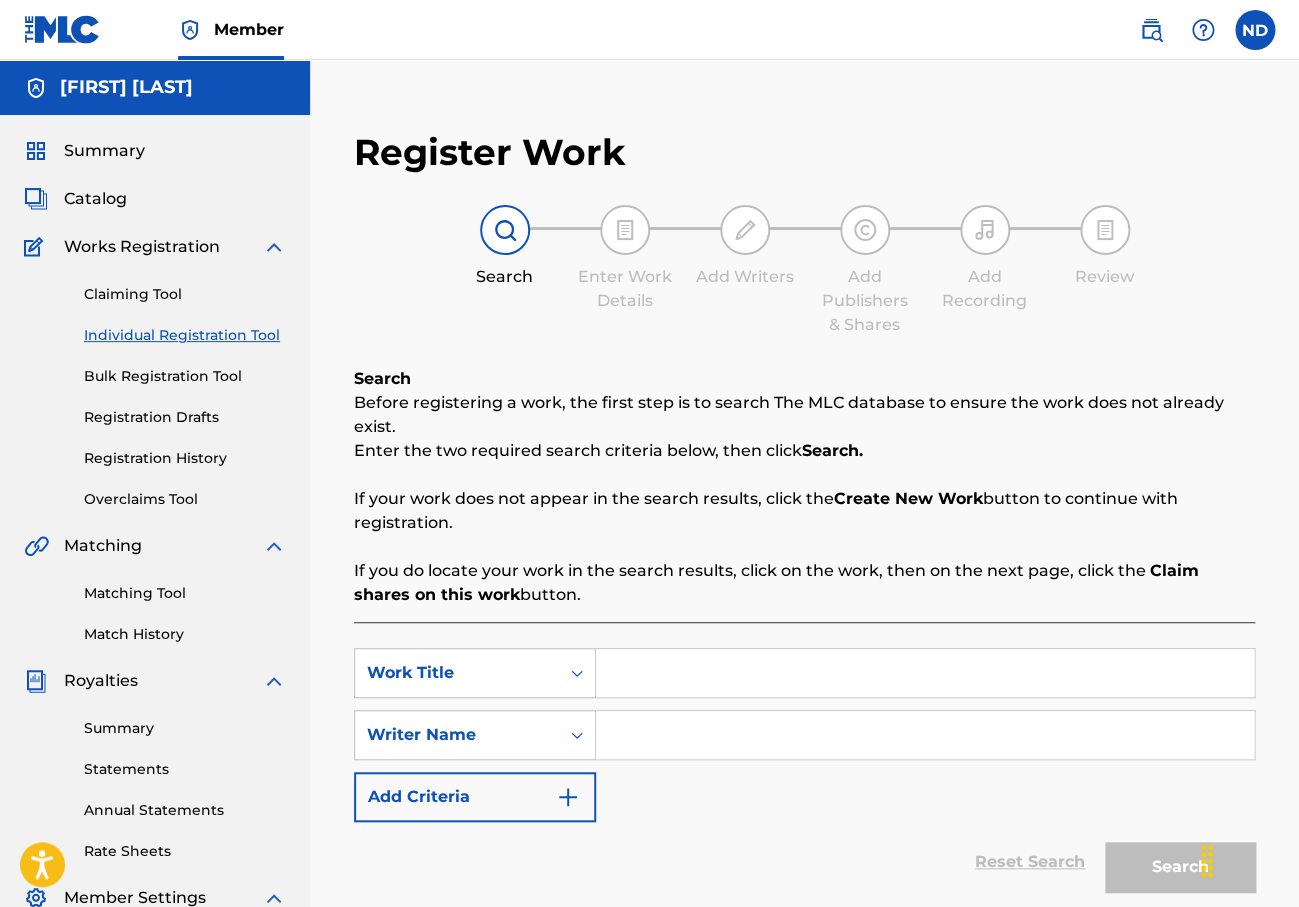 click at bounding box center [925, 673] 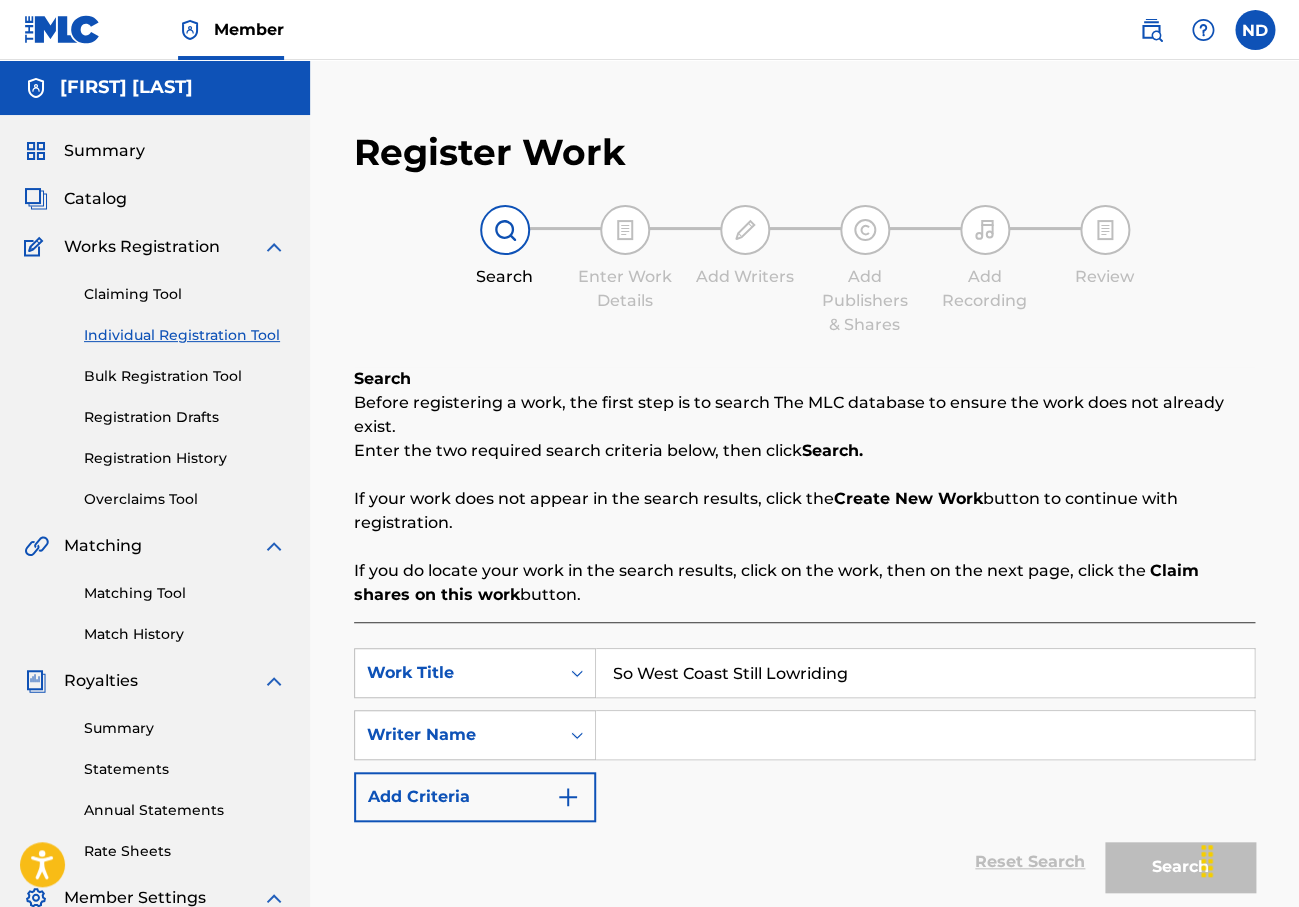 type on "So West Coast Still Lowriding" 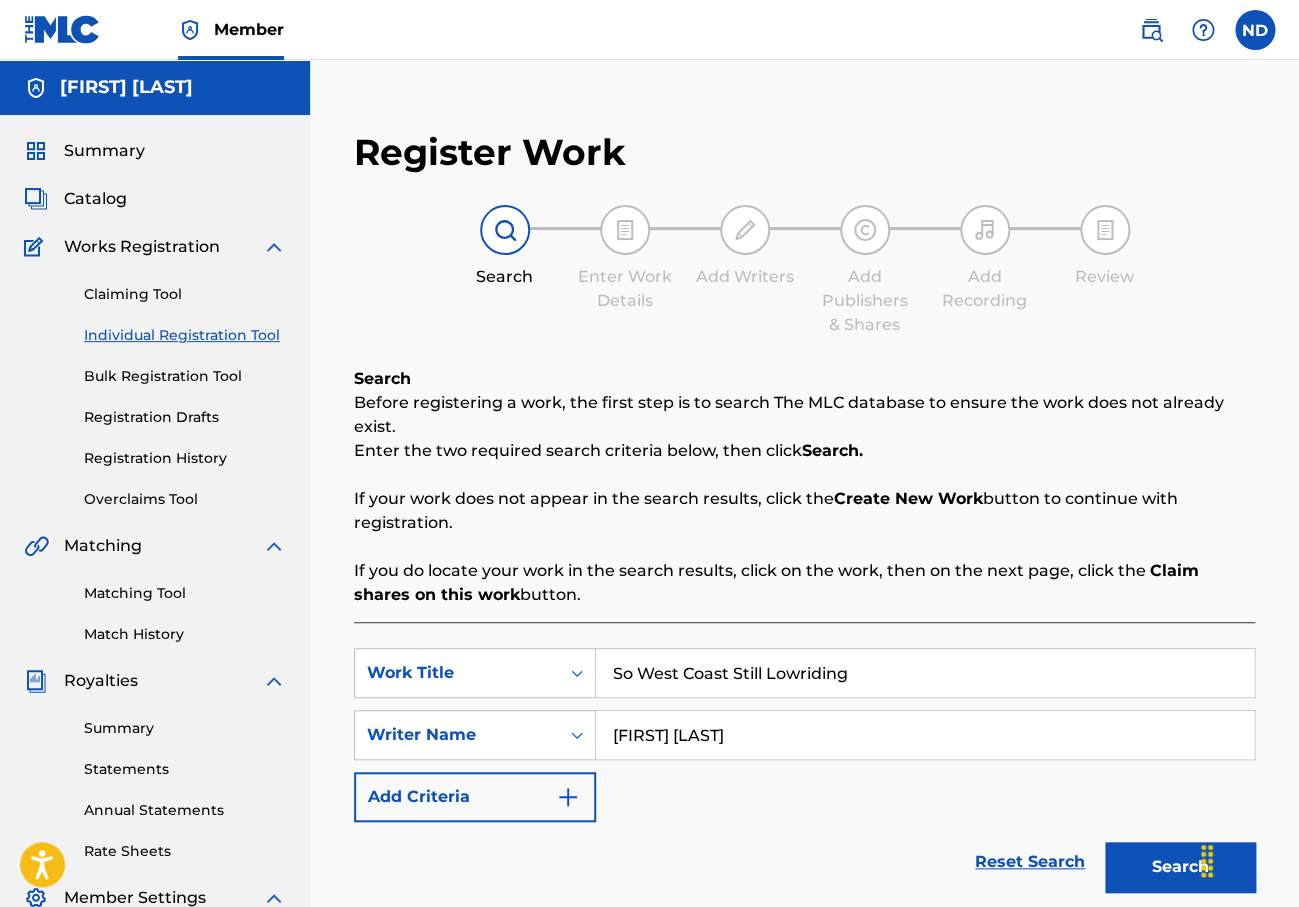 click on "[FIRST] [LAST]" at bounding box center [925, 735] 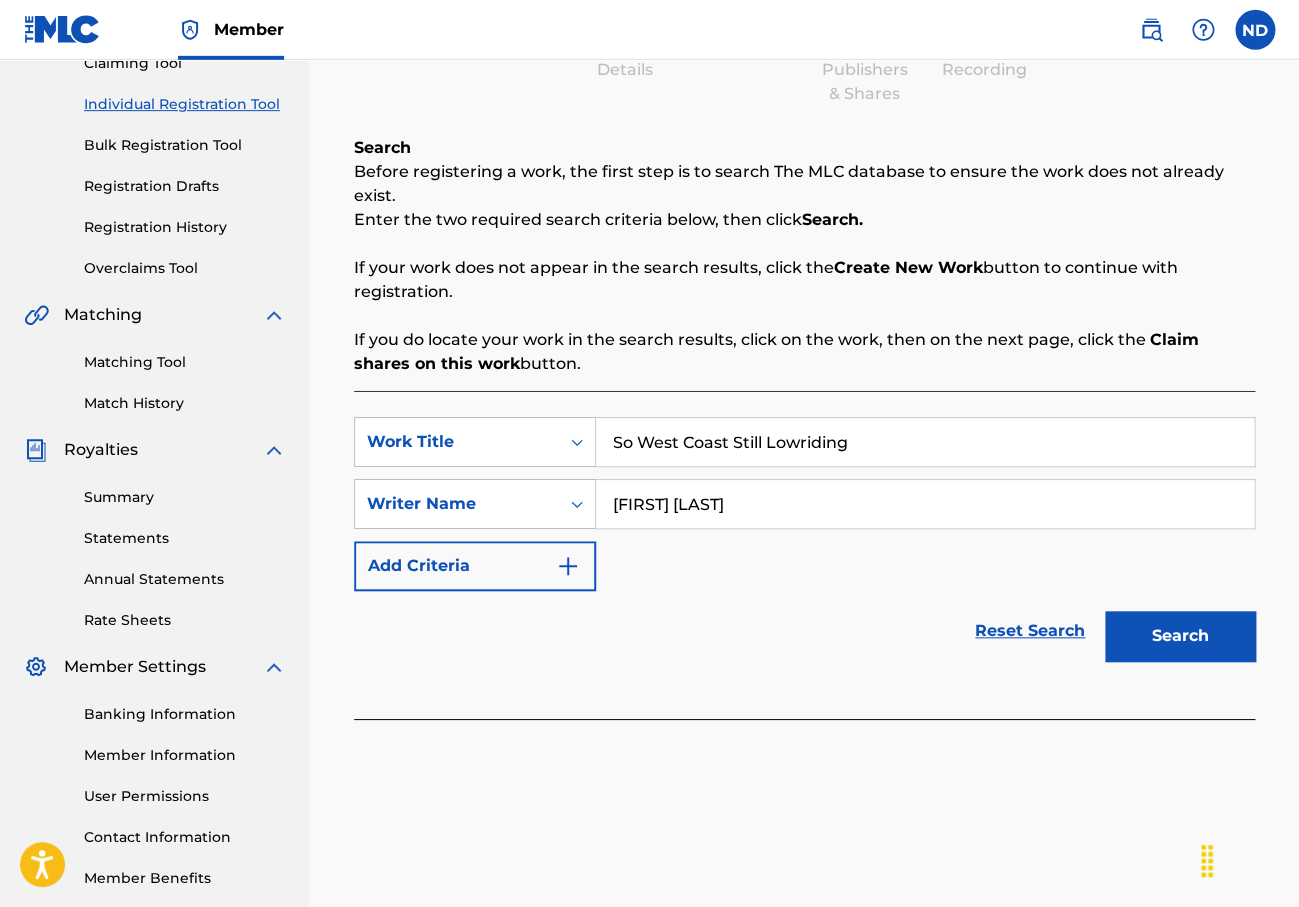scroll, scrollTop: 256, scrollLeft: 0, axis: vertical 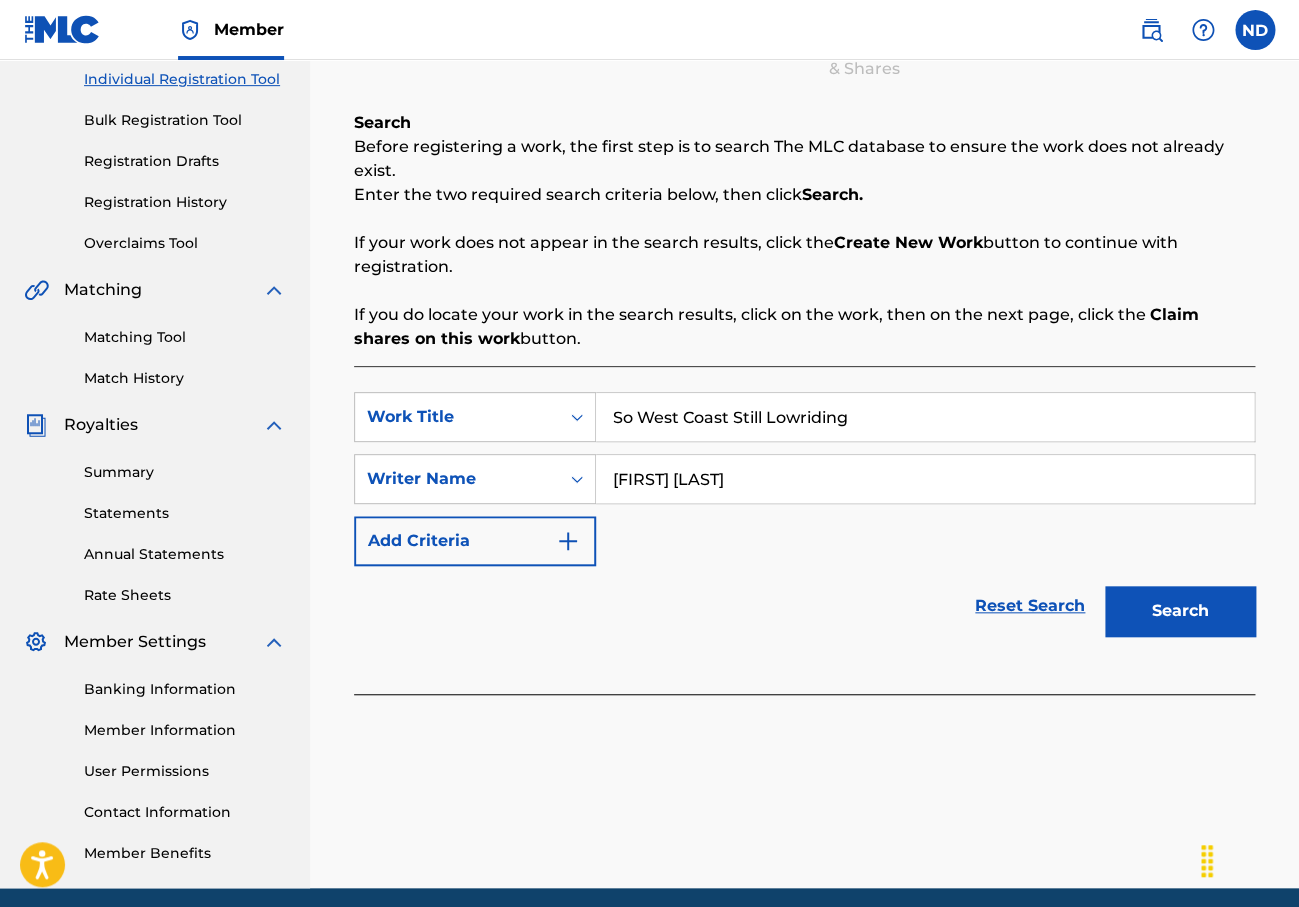 type on "[FIRST] [LAST]" 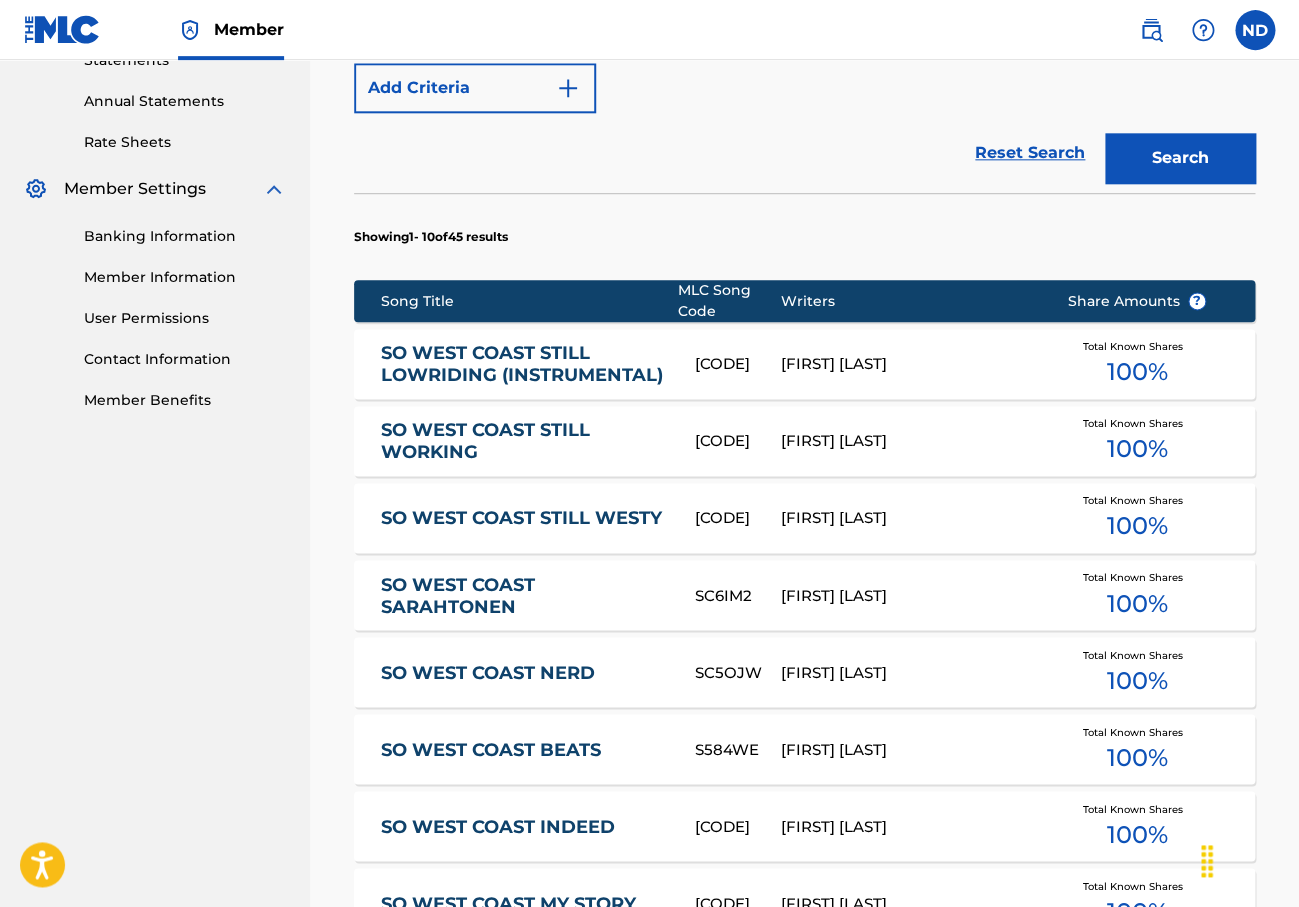 scroll, scrollTop: 704, scrollLeft: 0, axis: vertical 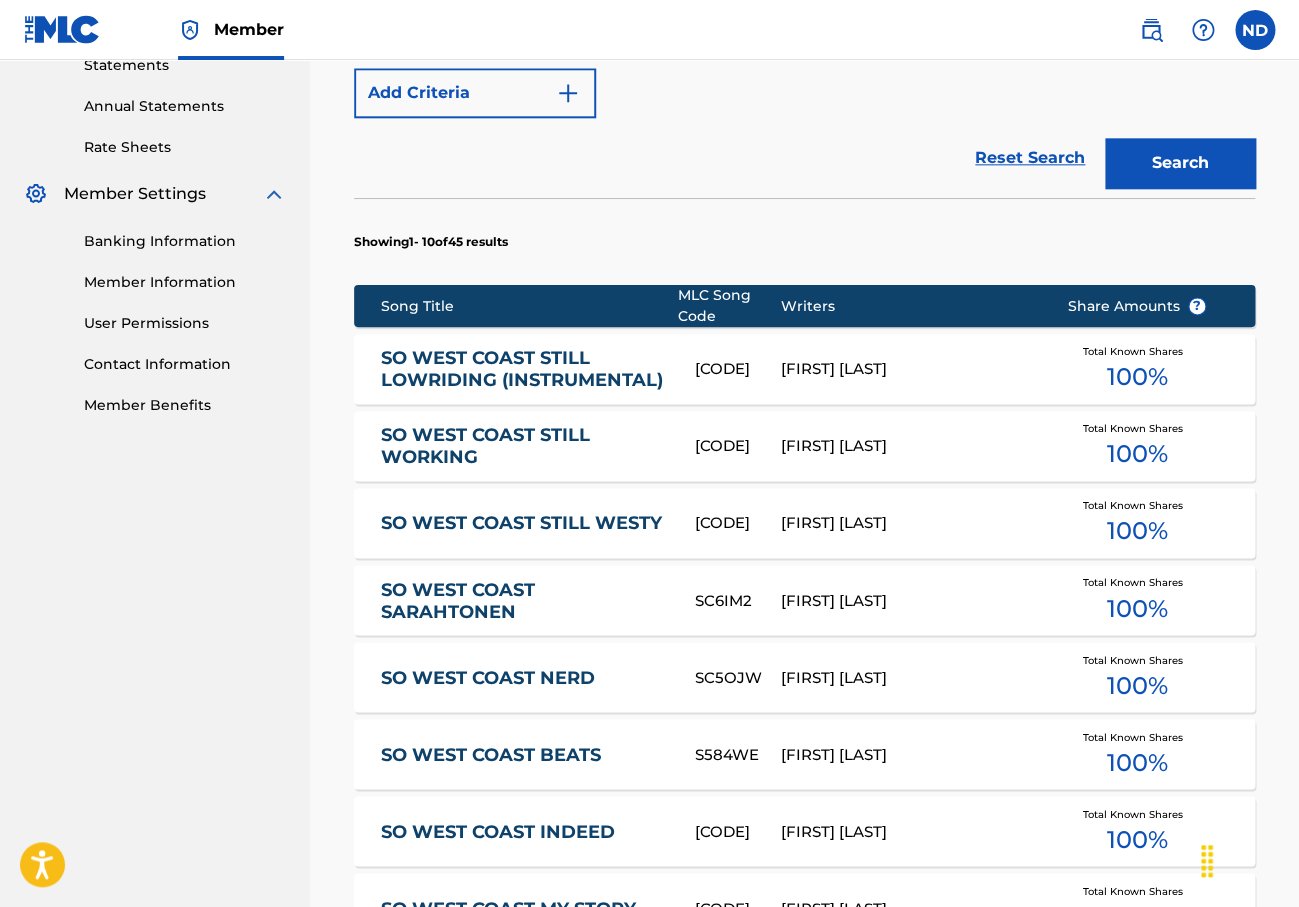 click on "[FIRST] [LAST]" at bounding box center [908, 369] 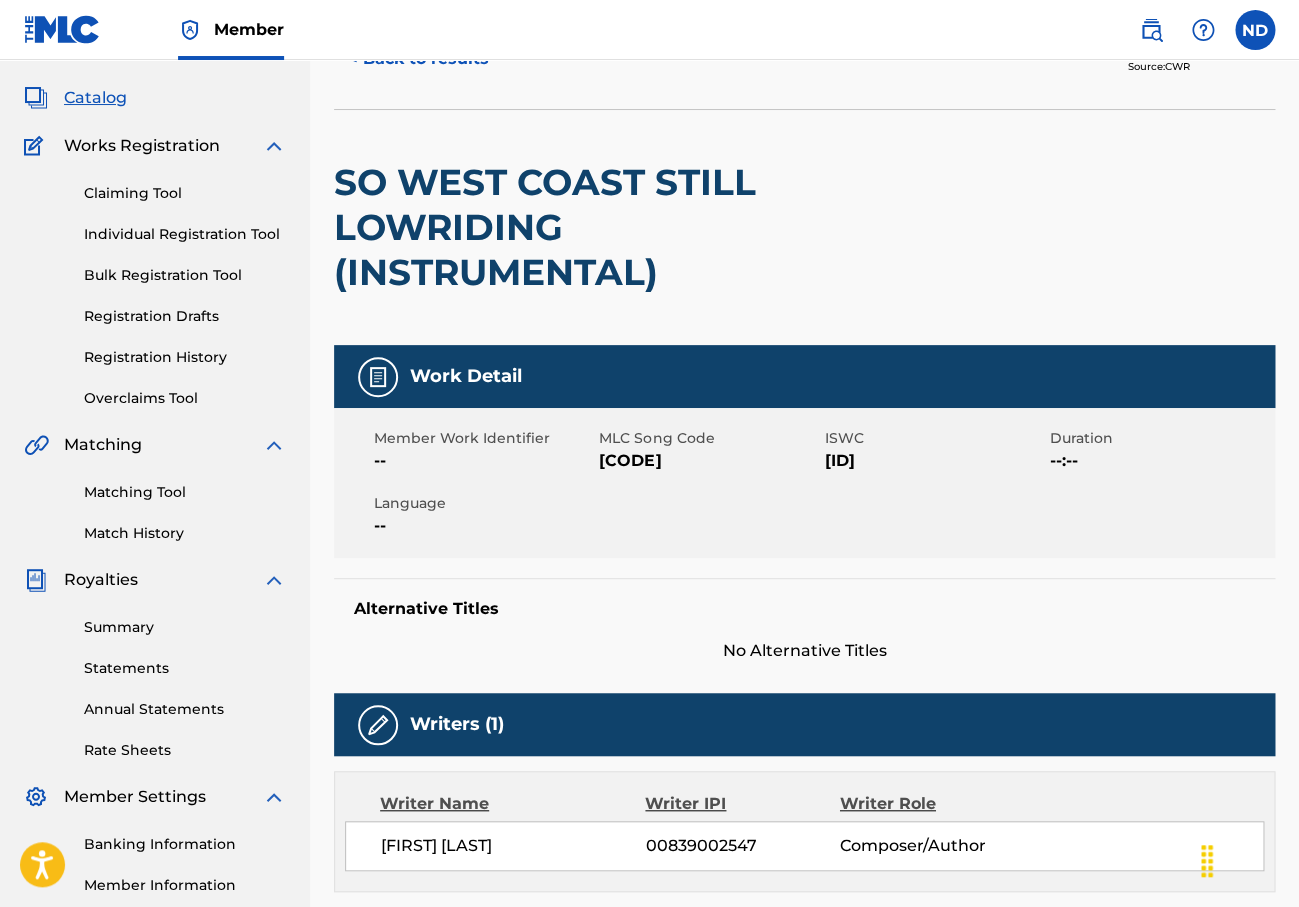 scroll, scrollTop: 0, scrollLeft: 0, axis: both 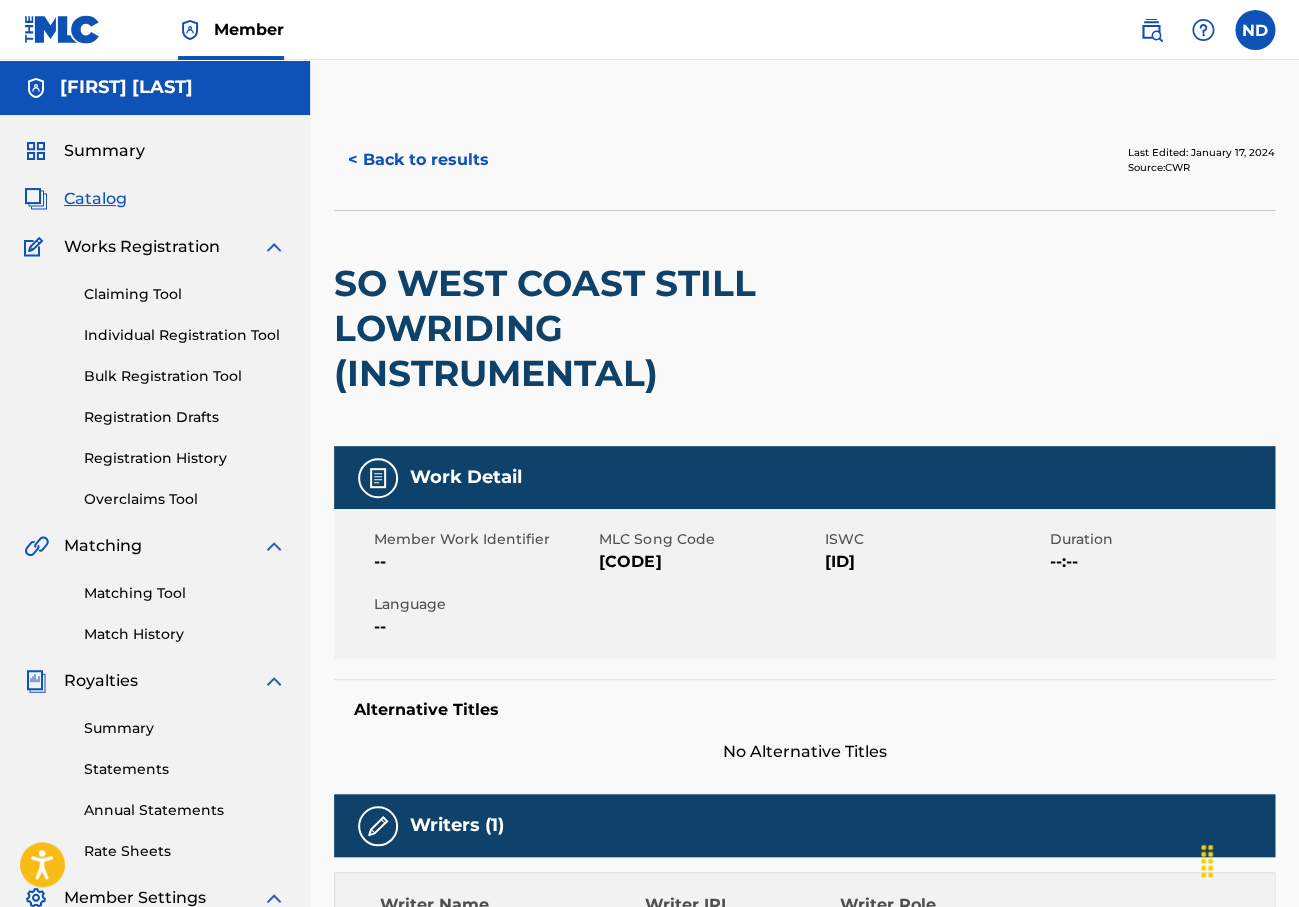 click on "SO WEST COAST STILL LOWRIDING (INSTRUMENTAL)" at bounding box center (616, 328) 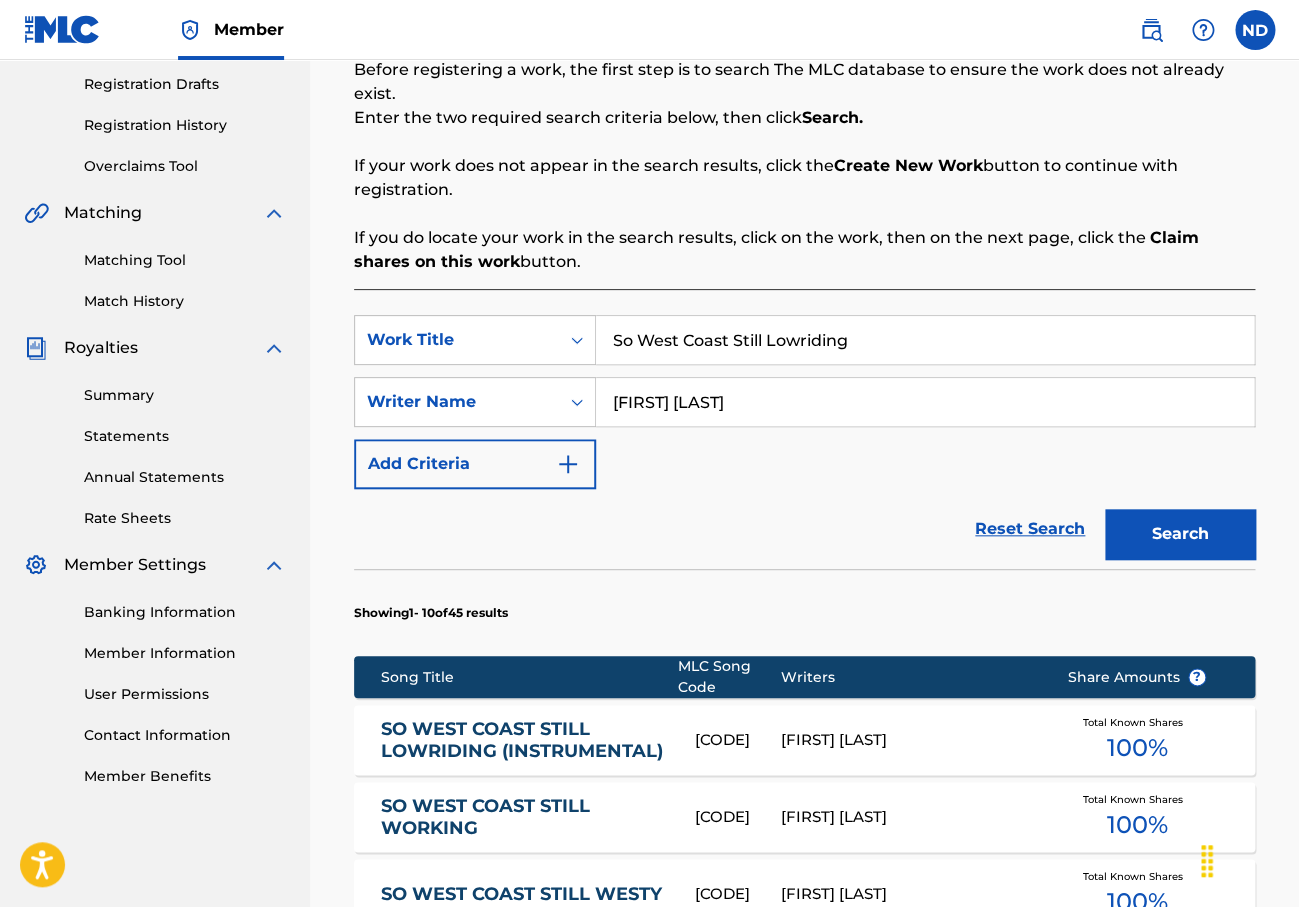 scroll, scrollTop: 61, scrollLeft: 0, axis: vertical 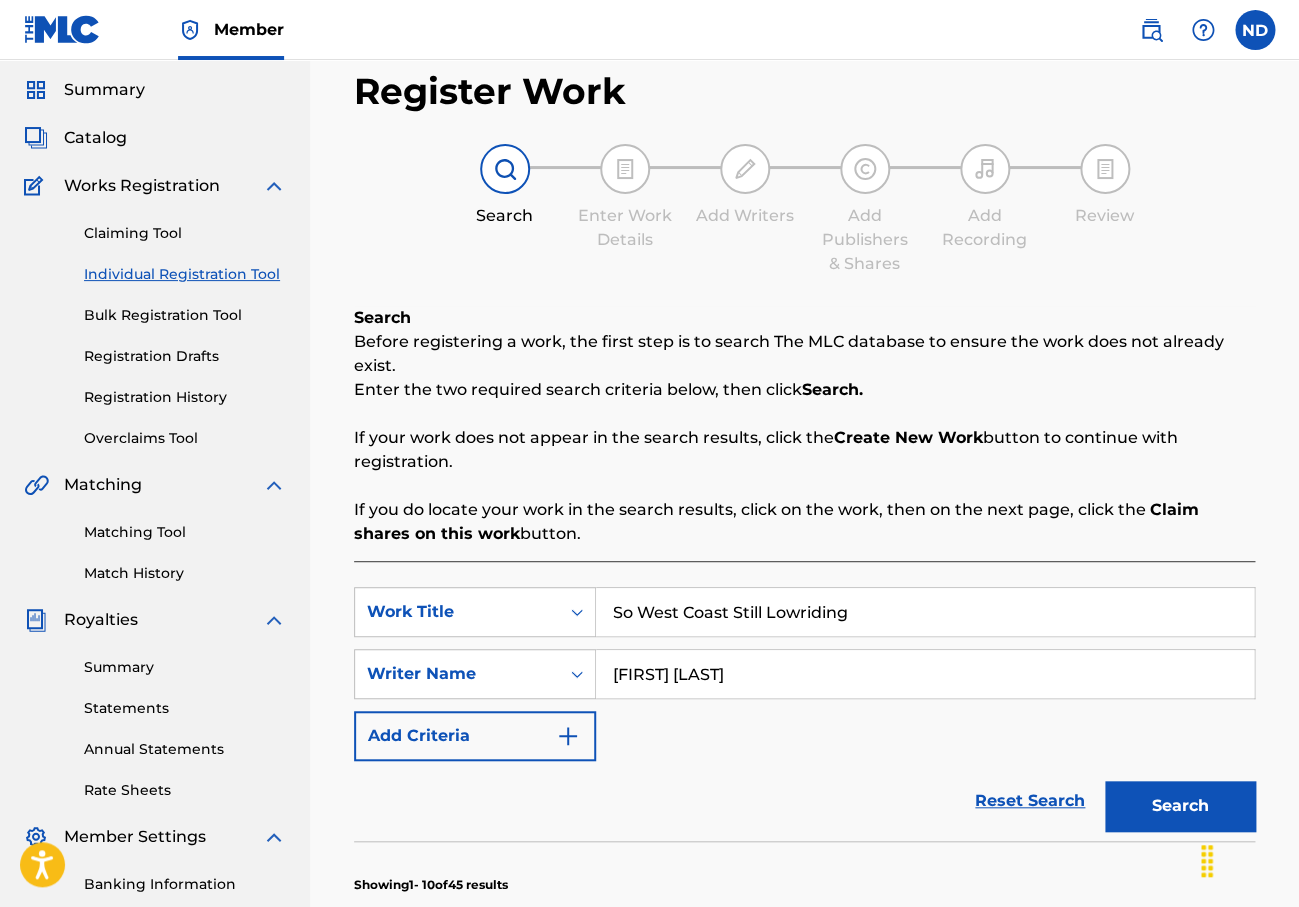 click at bounding box center [625, 169] 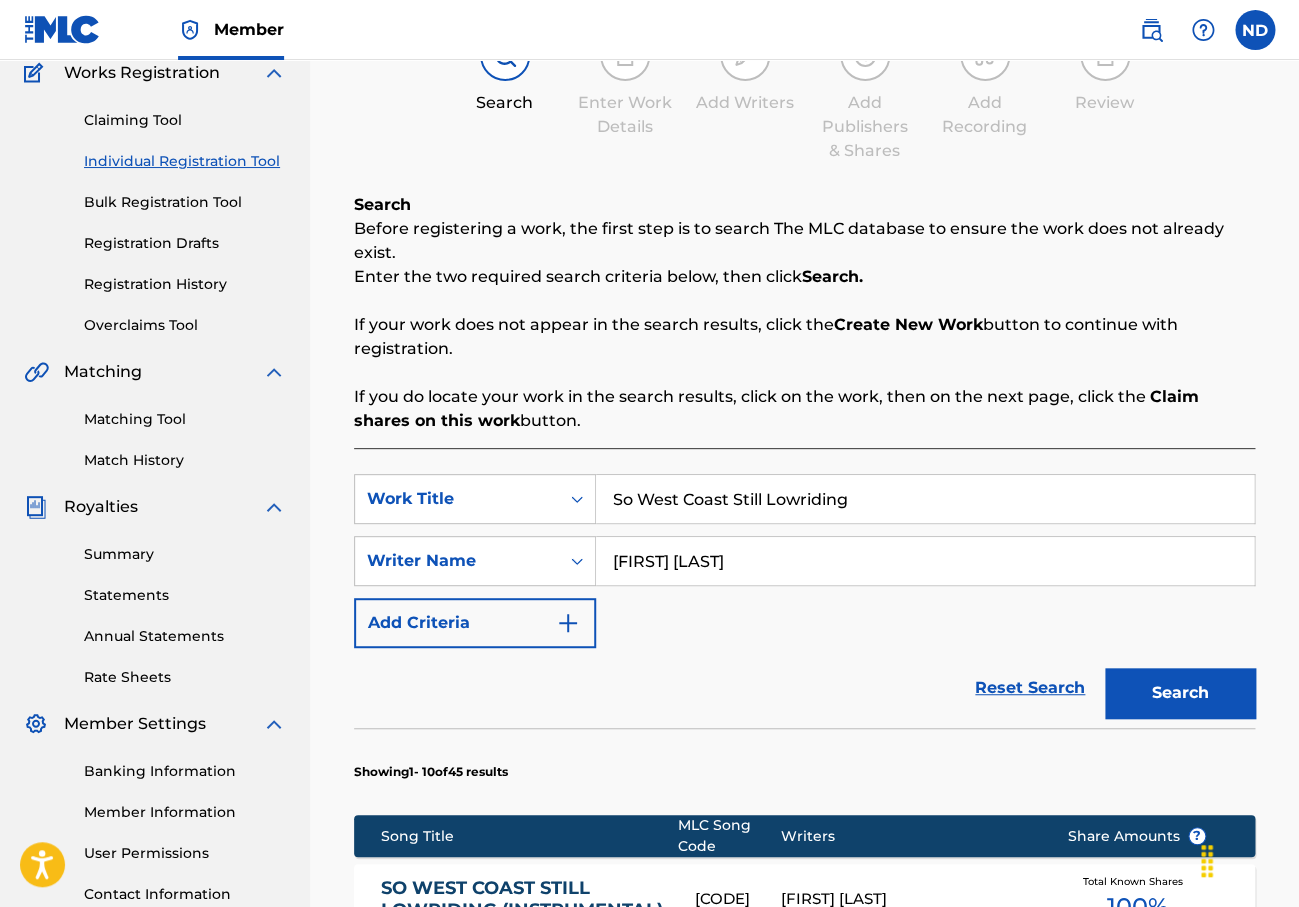 scroll, scrollTop: 445, scrollLeft: 0, axis: vertical 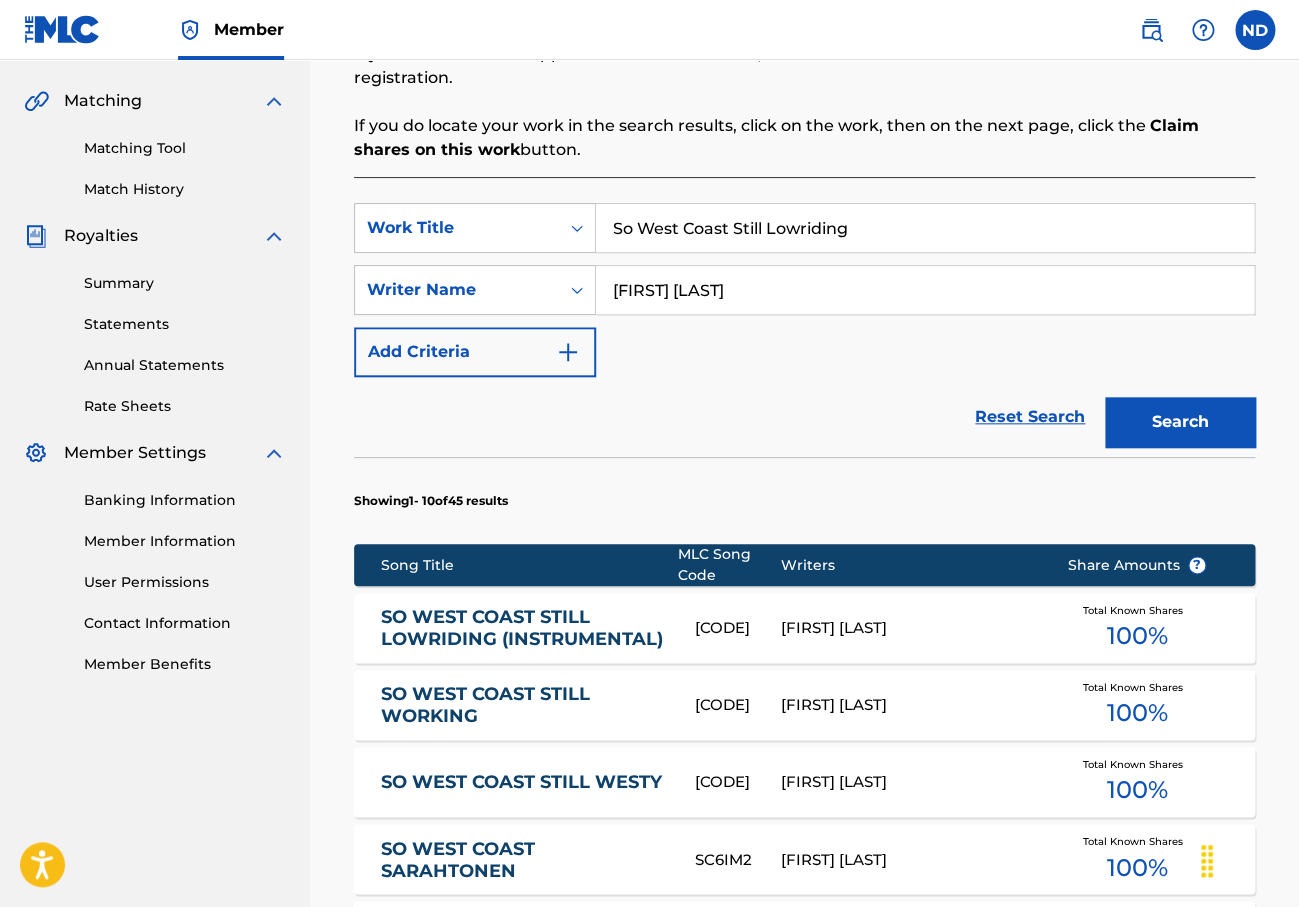click on "SO WEST COAST STILL LOWRIDING (INSTRUMENTAL)" at bounding box center (524, 628) 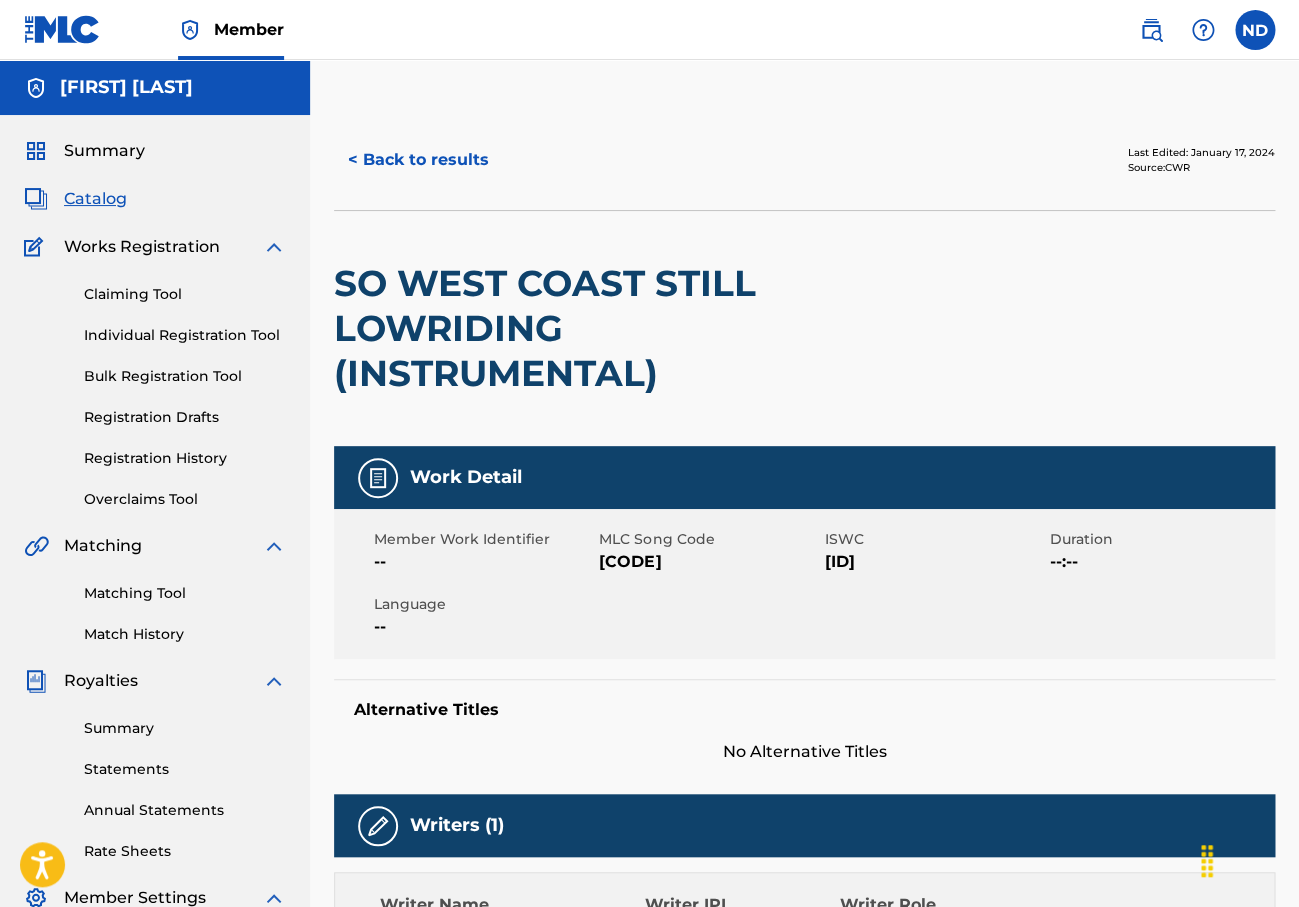 click at bounding box center [378, 478] 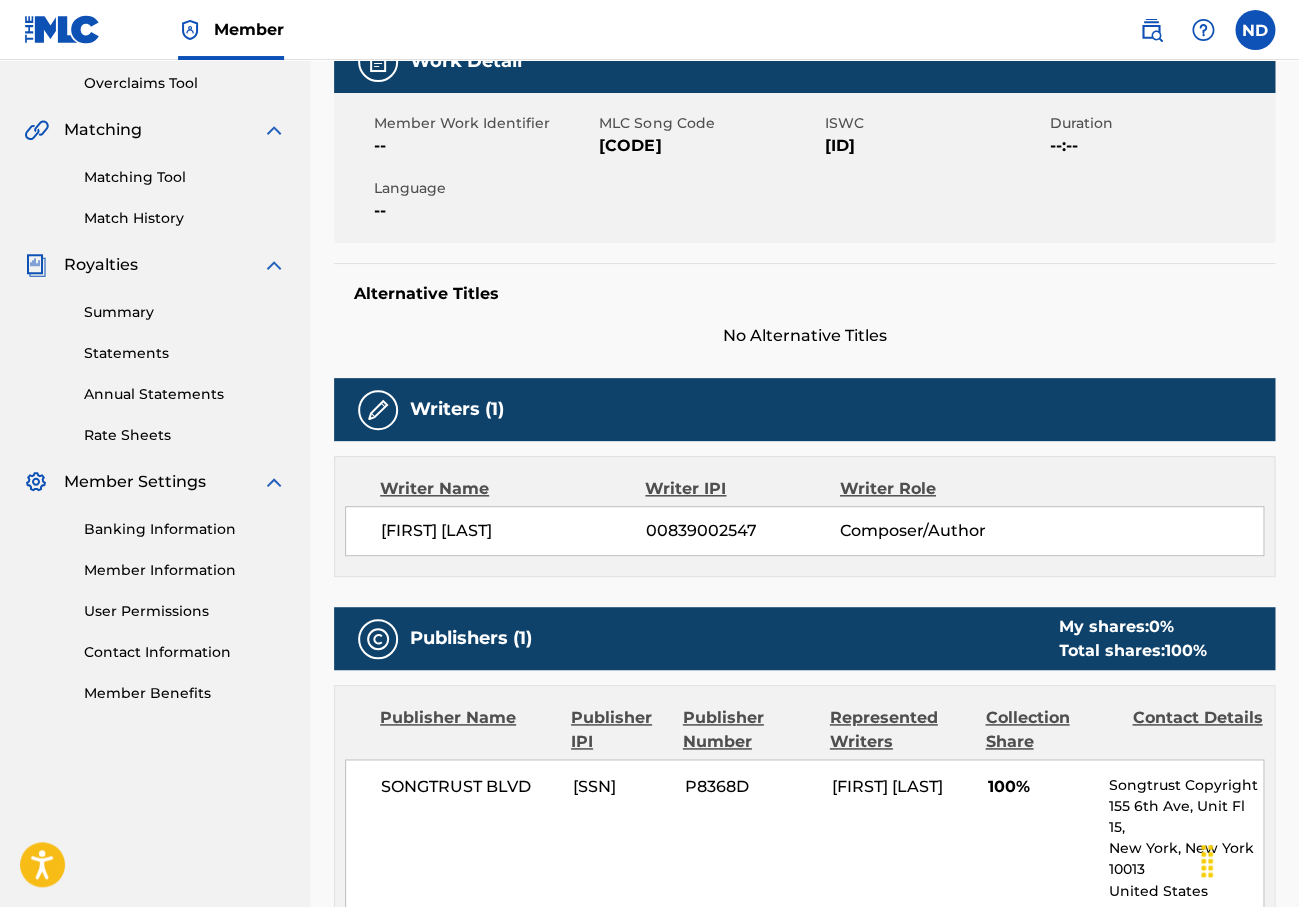 click on "[FIRST] [LAST]" at bounding box center [513, 531] 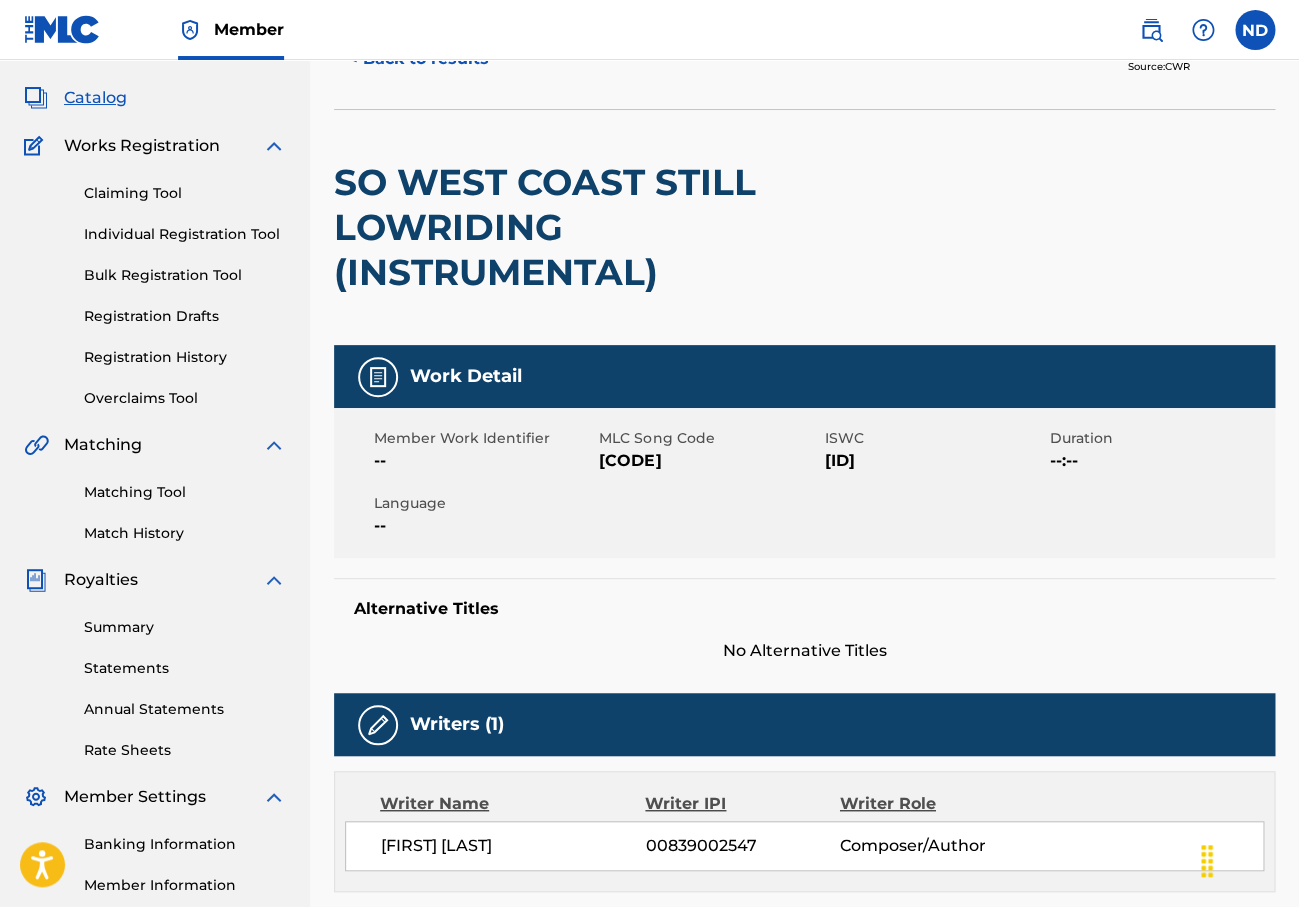 scroll, scrollTop: 0, scrollLeft: 0, axis: both 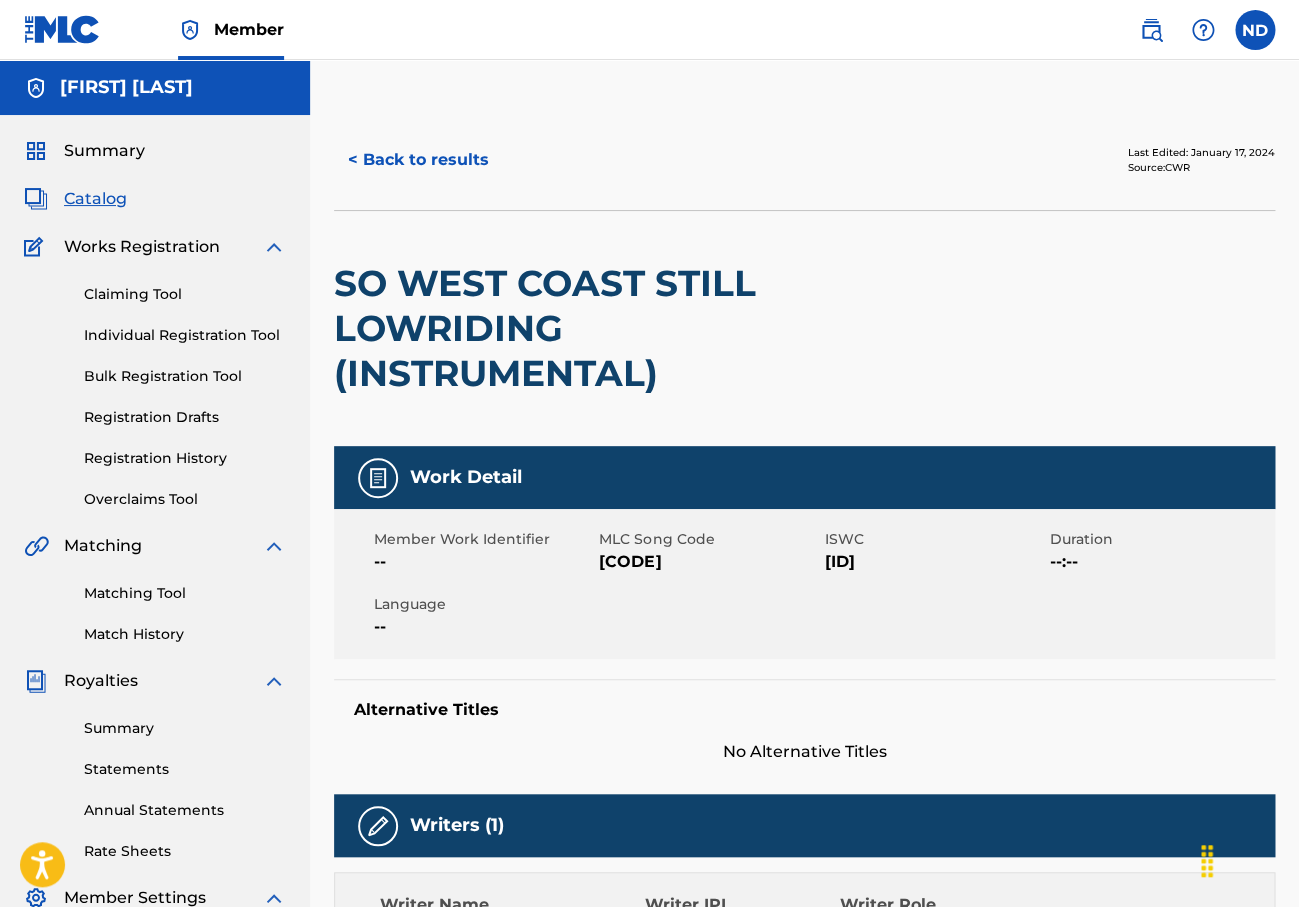 click on "< Back to results" at bounding box center (418, 160) 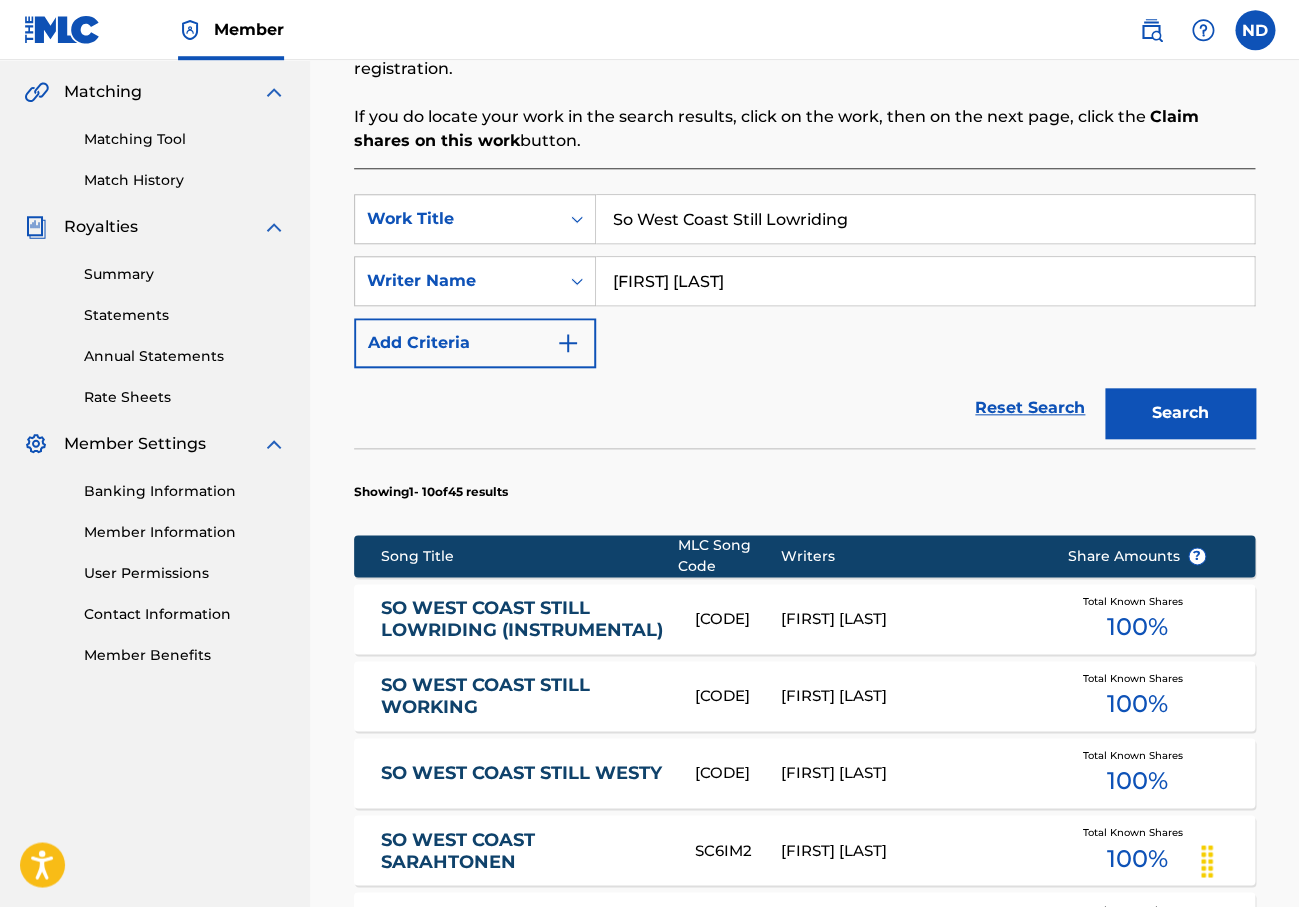 scroll, scrollTop: 557, scrollLeft: 0, axis: vertical 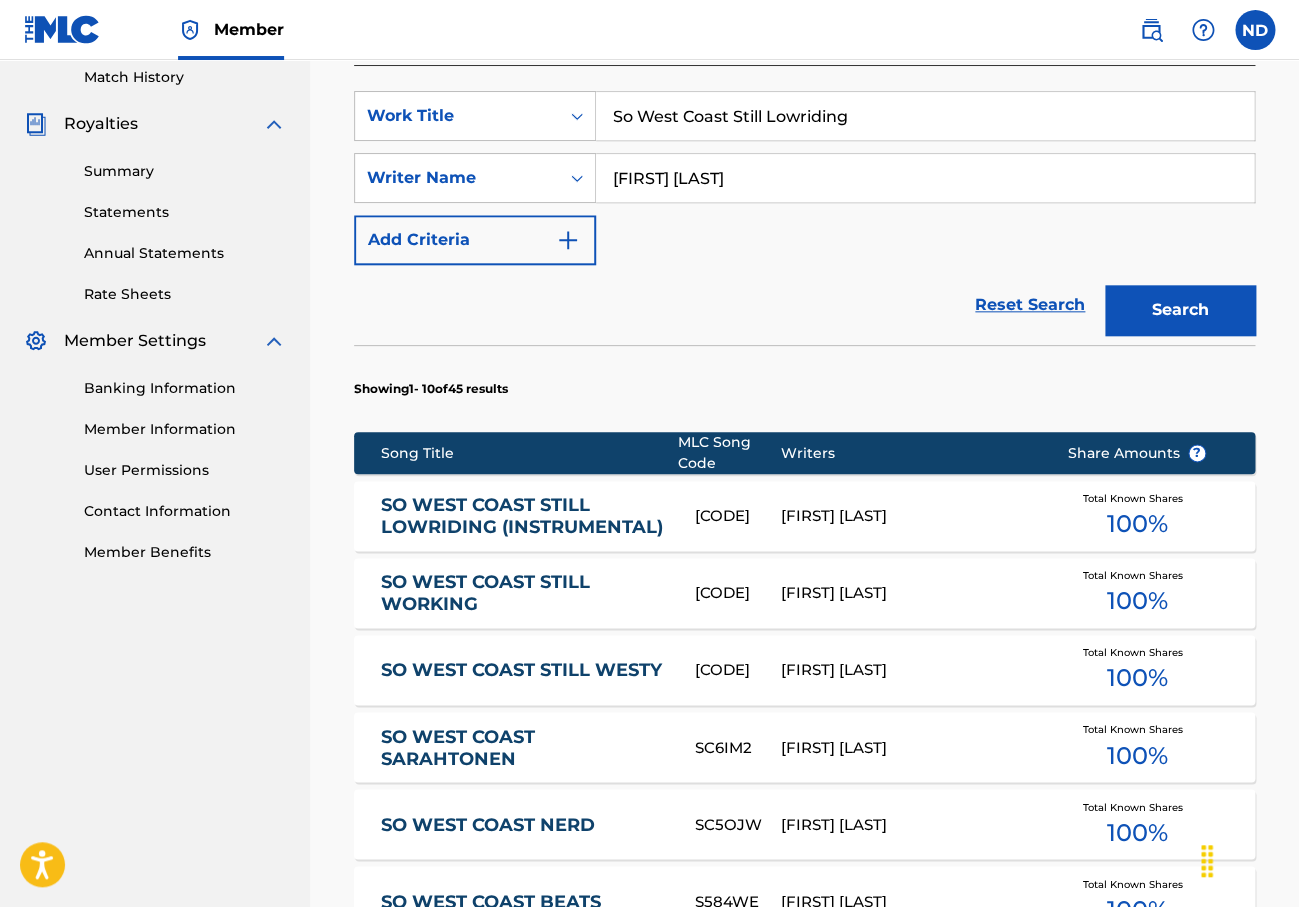 click on "100 %" at bounding box center [1136, 601] 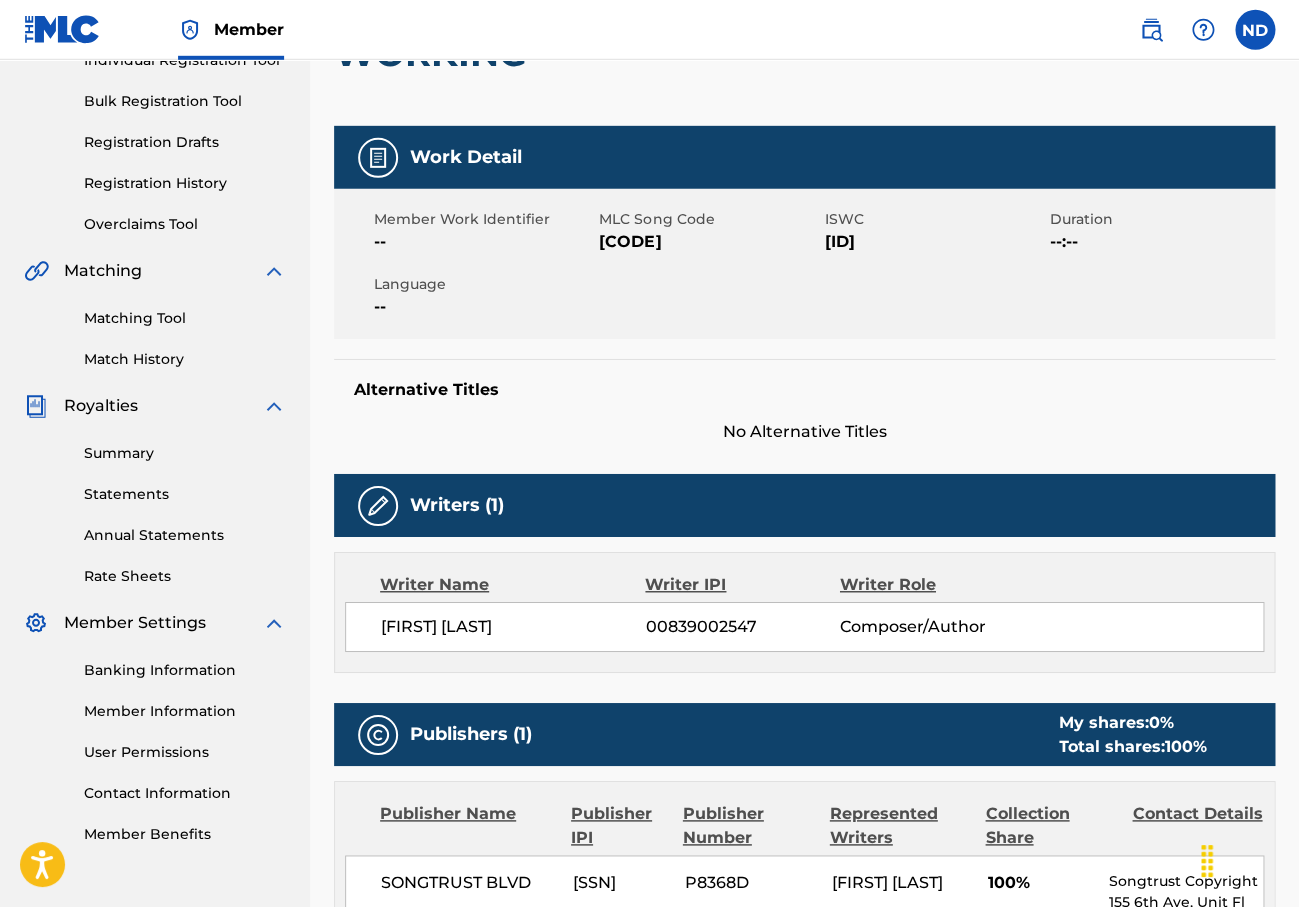 scroll, scrollTop: 88, scrollLeft: 0, axis: vertical 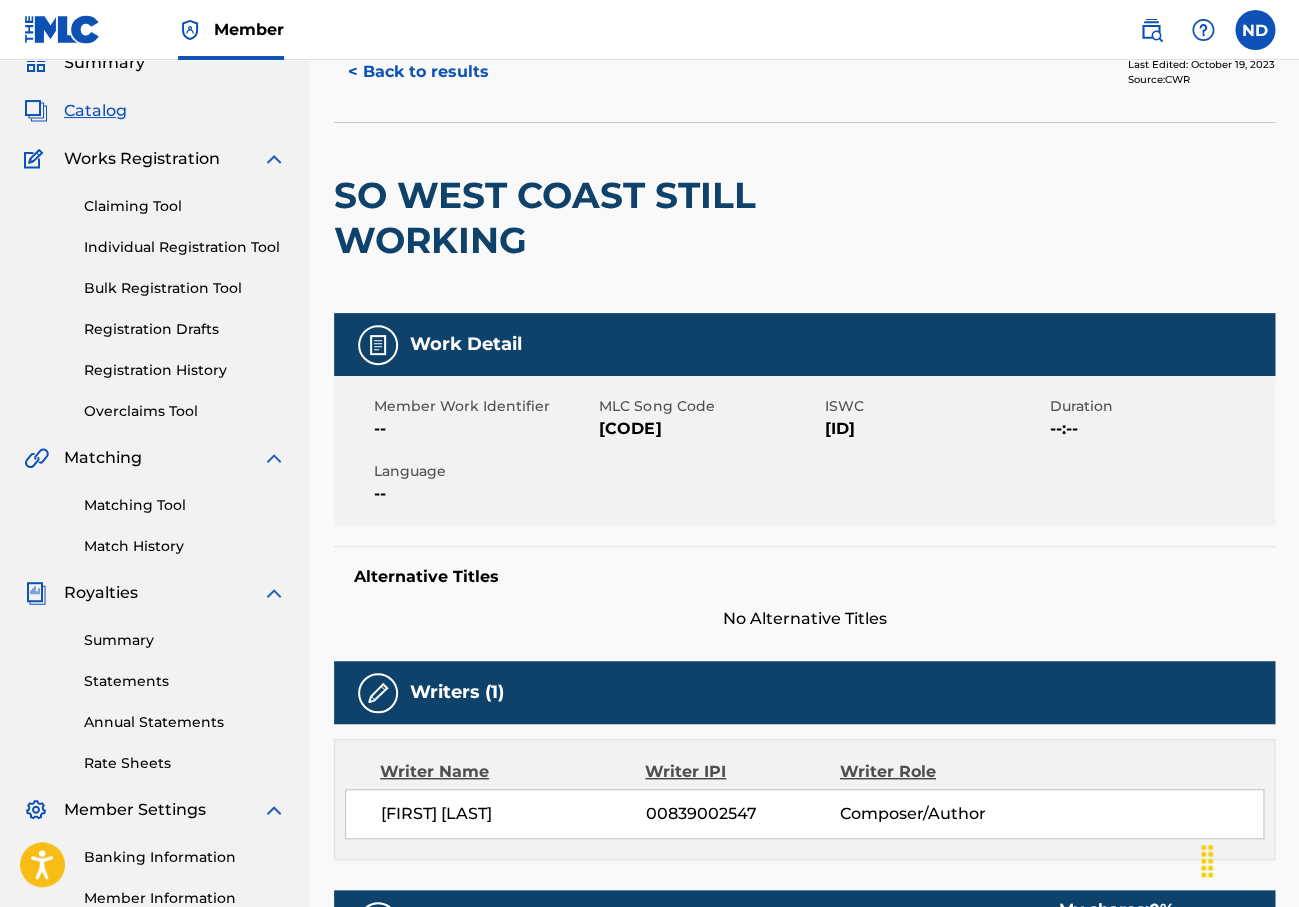 click on "< Back to results" at bounding box center (418, 72) 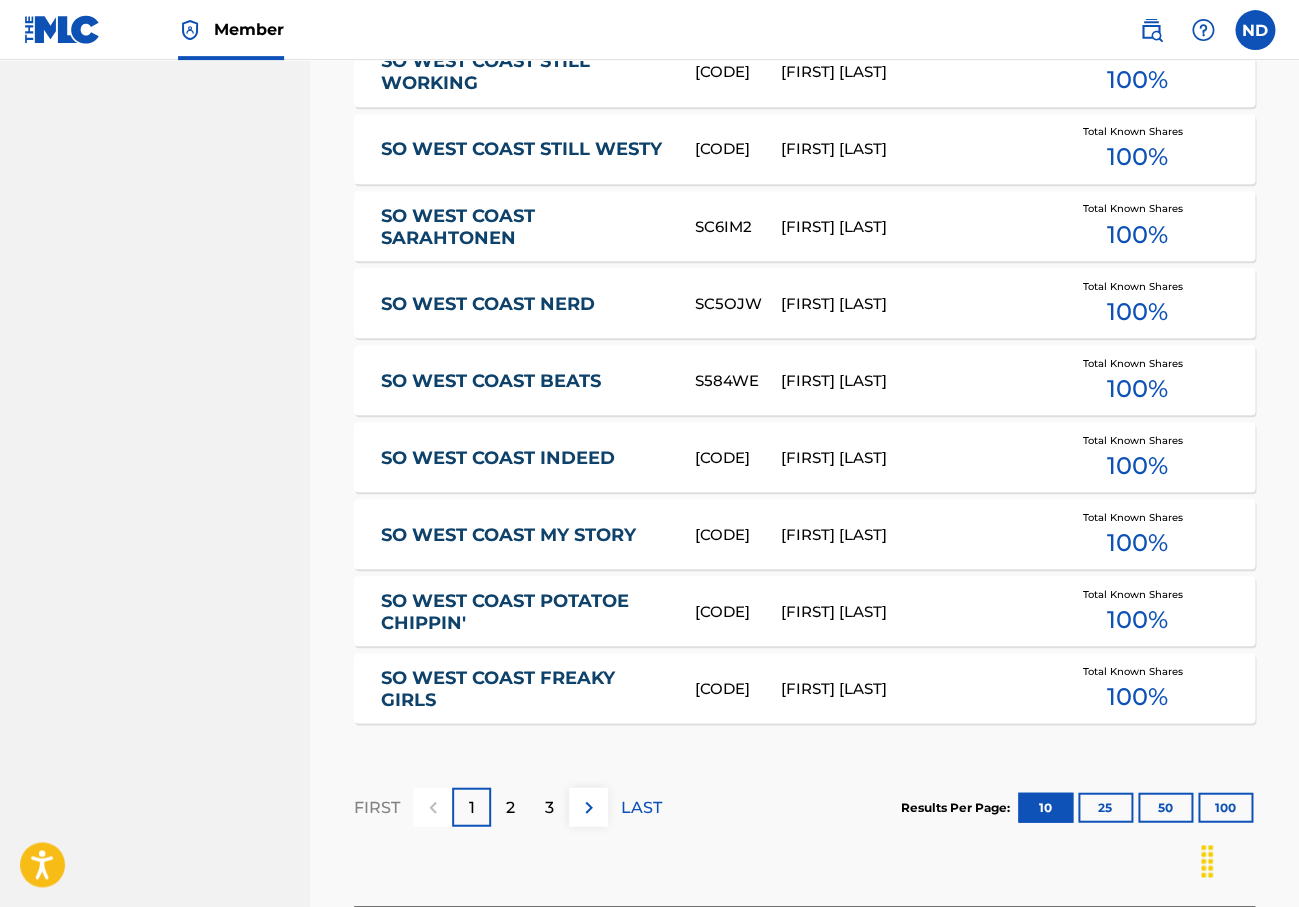 scroll, scrollTop: 1181, scrollLeft: 0, axis: vertical 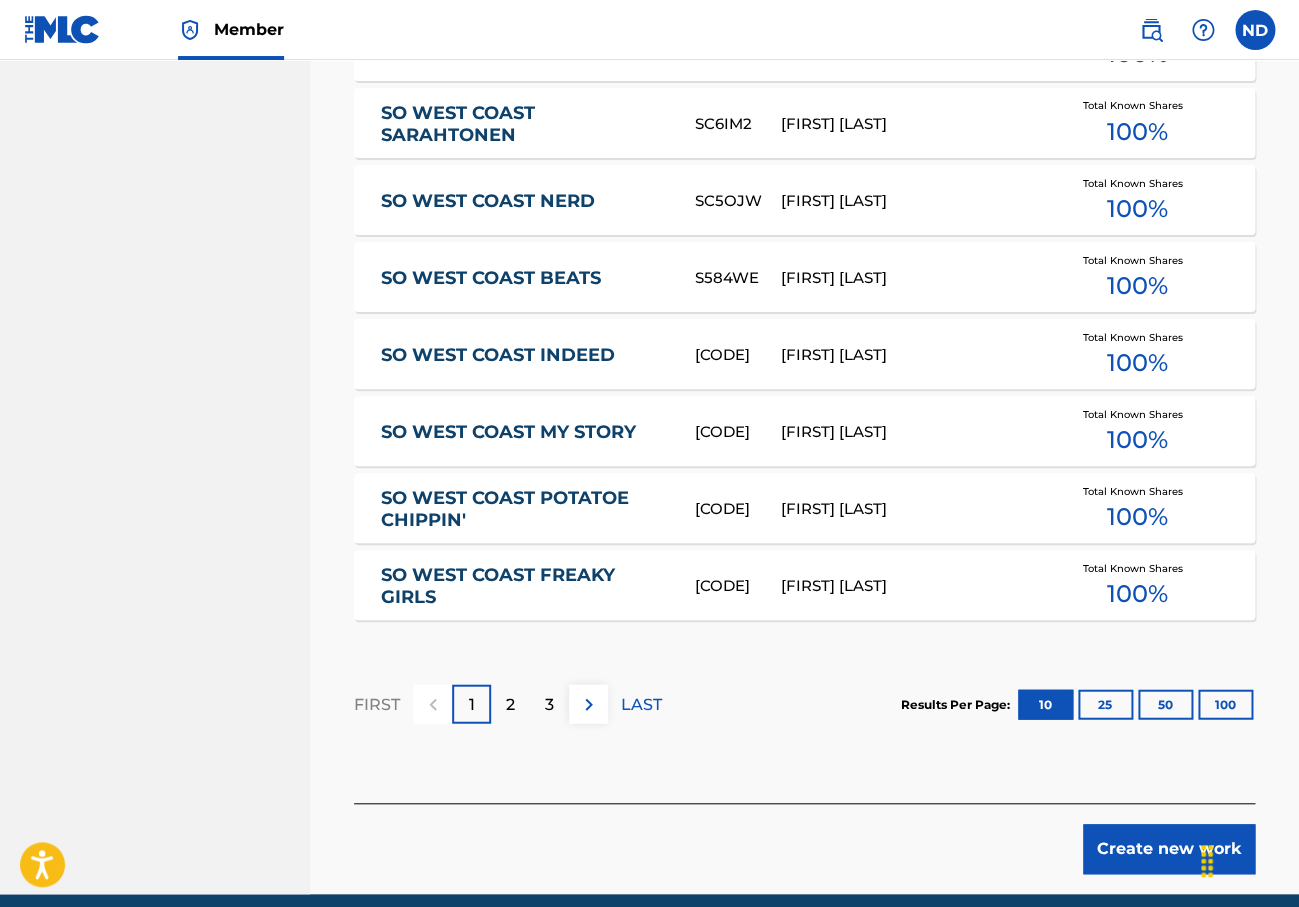 click on "100" at bounding box center (1225, 704) 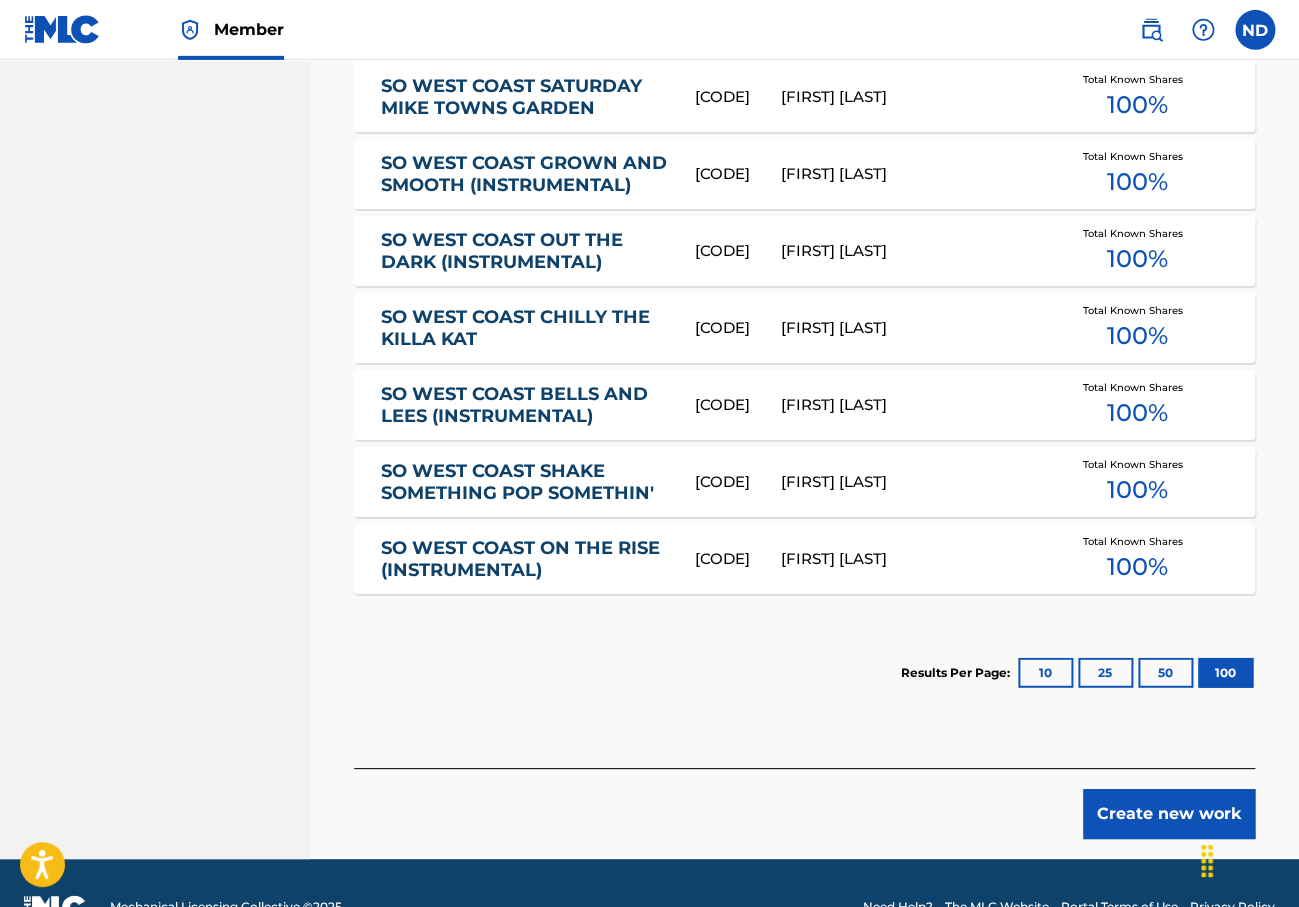 scroll, scrollTop: 3901, scrollLeft: 0, axis: vertical 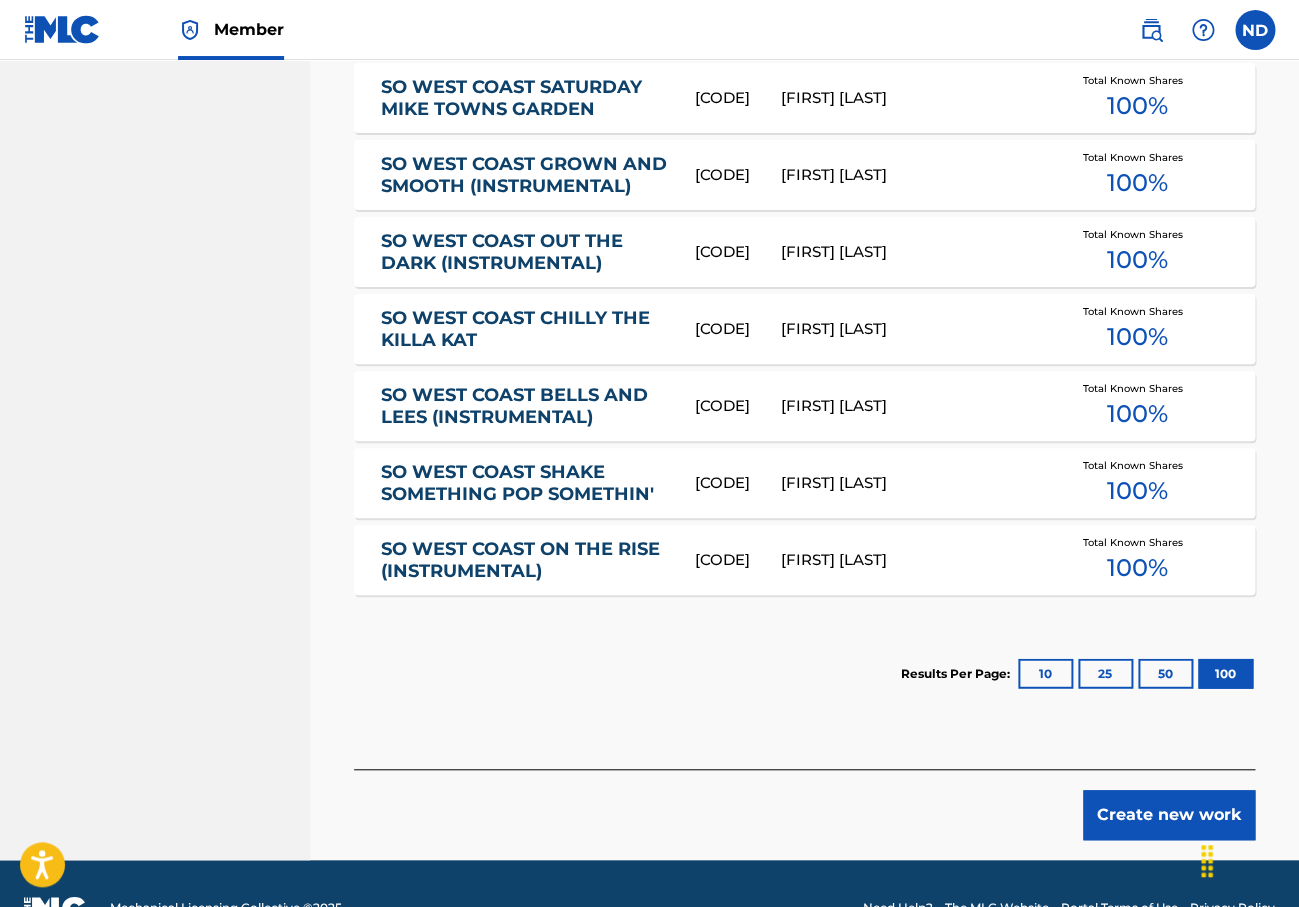 click on "SO WEST COAST BELLS AND LEES (INSTRUMENTAL)" at bounding box center [524, 406] 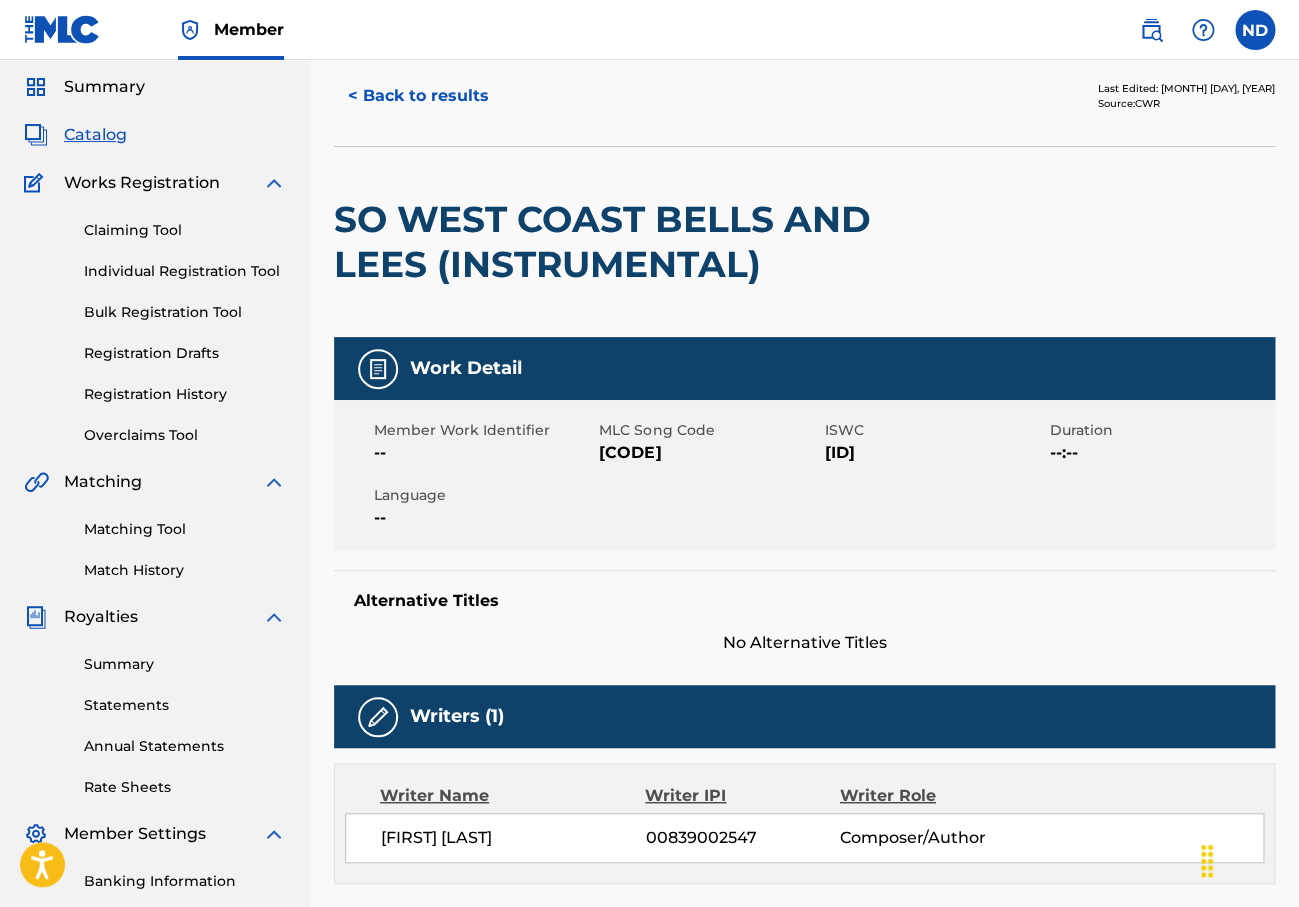 scroll, scrollTop: 0, scrollLeft: 0, axis: both 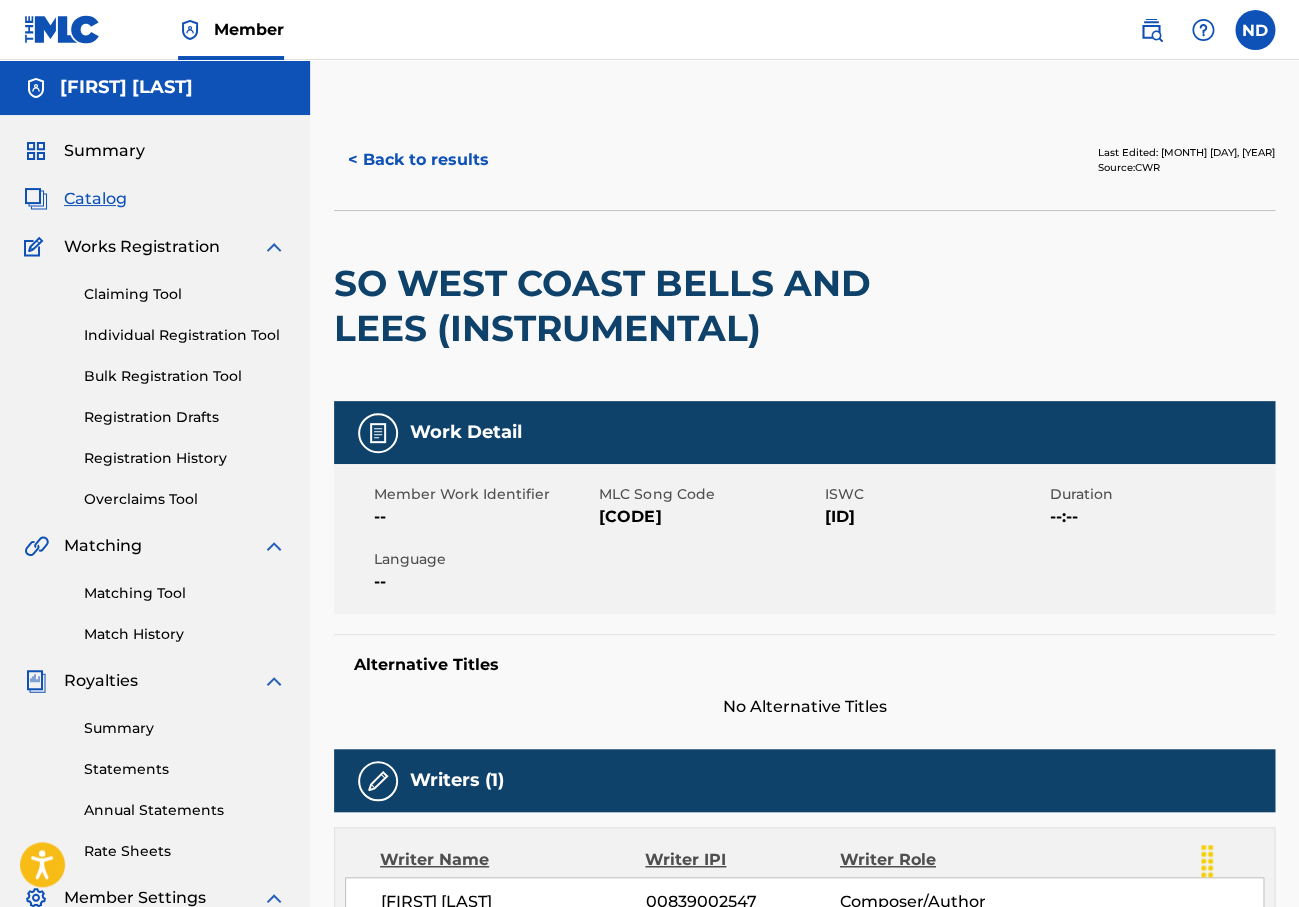 click on "< Back to results" at bounding box center (418, 160) 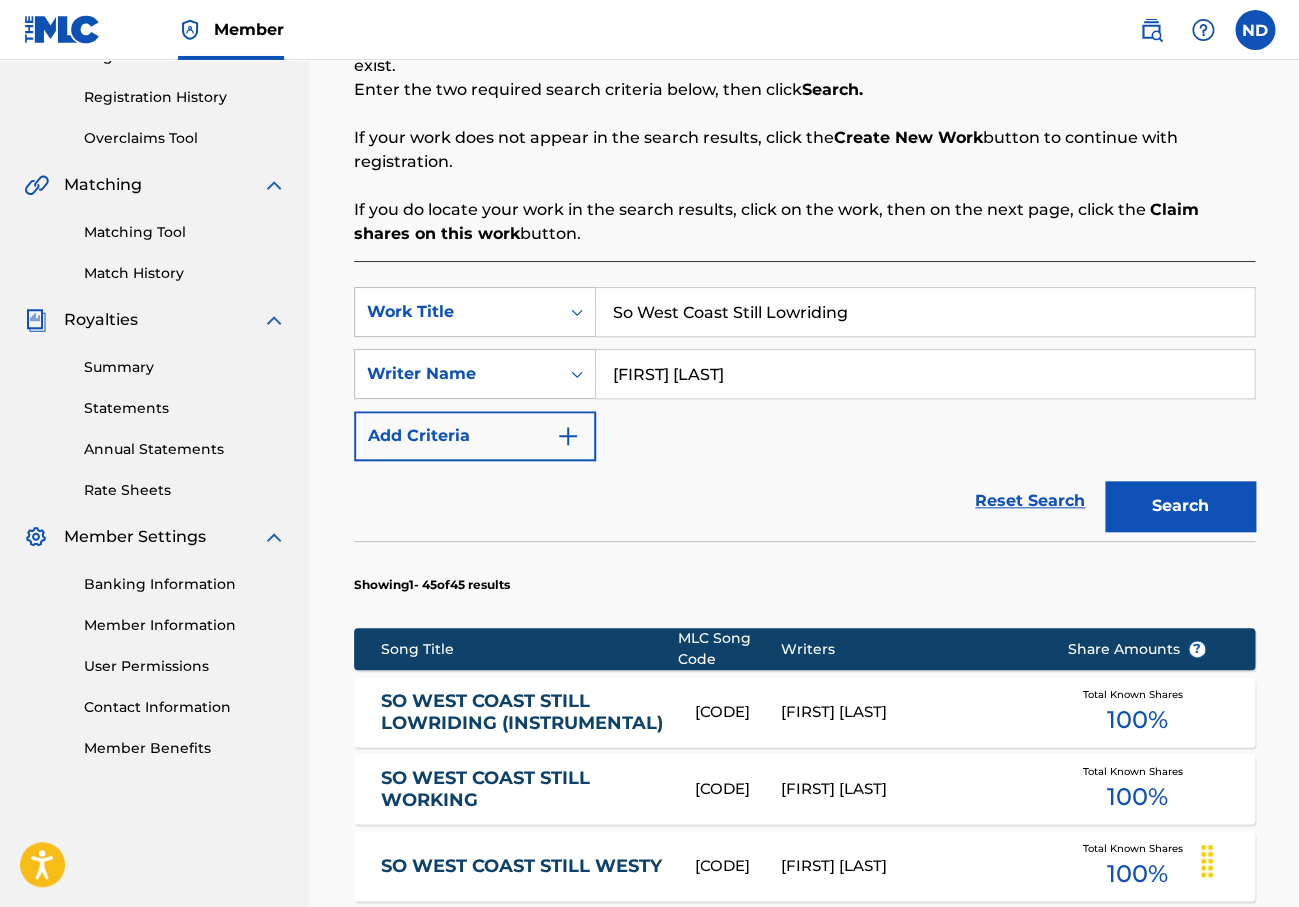 scroll, scrollTop: 368, scrollLeft: 0, axis: vertical 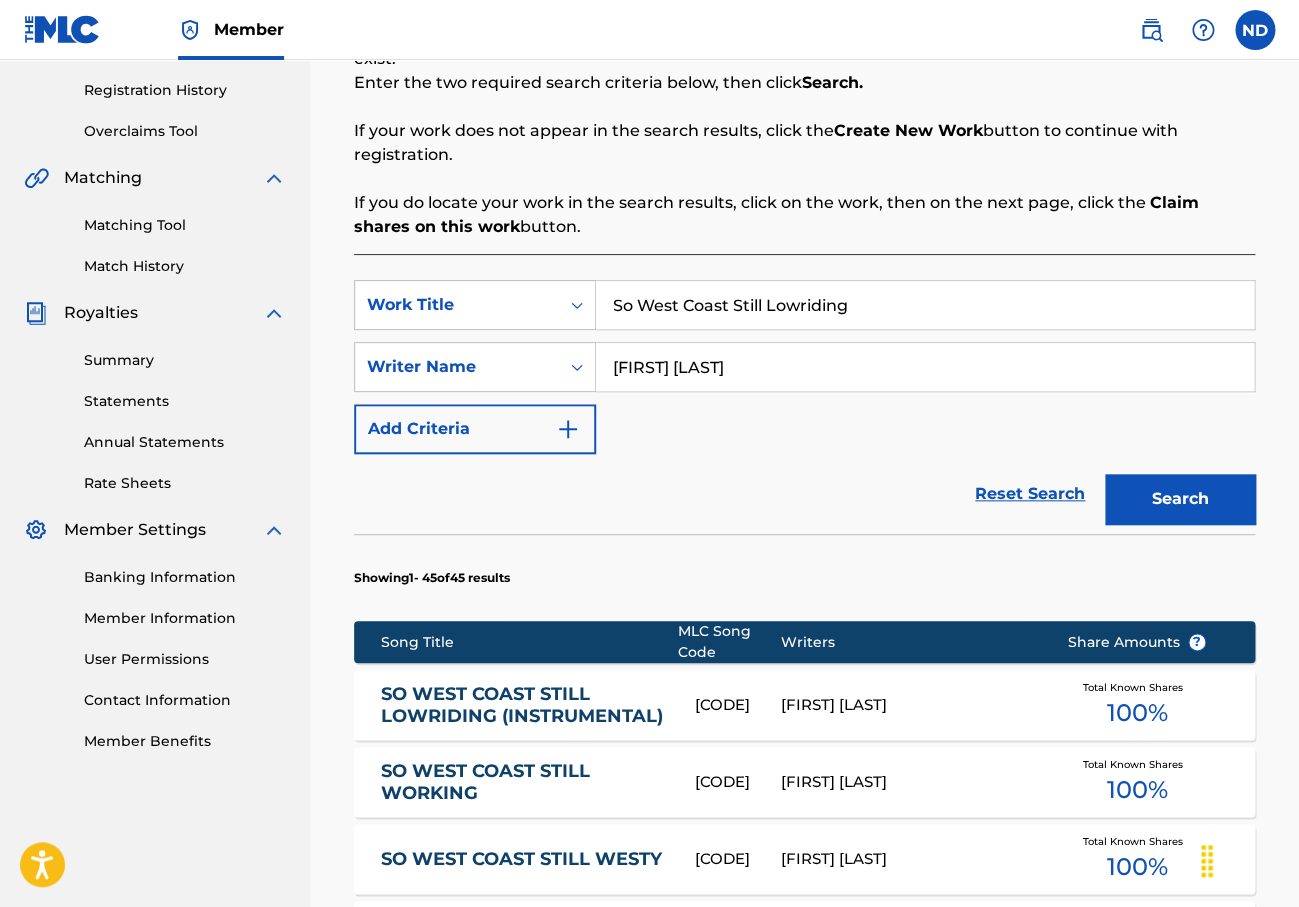 click on "SO WEST COAST STILL LOWRIDING (INSTRUMENTAL) [CODE] [FIRST] [LAST] Total Known Shares 100 %" at bounding box center (804, 705) 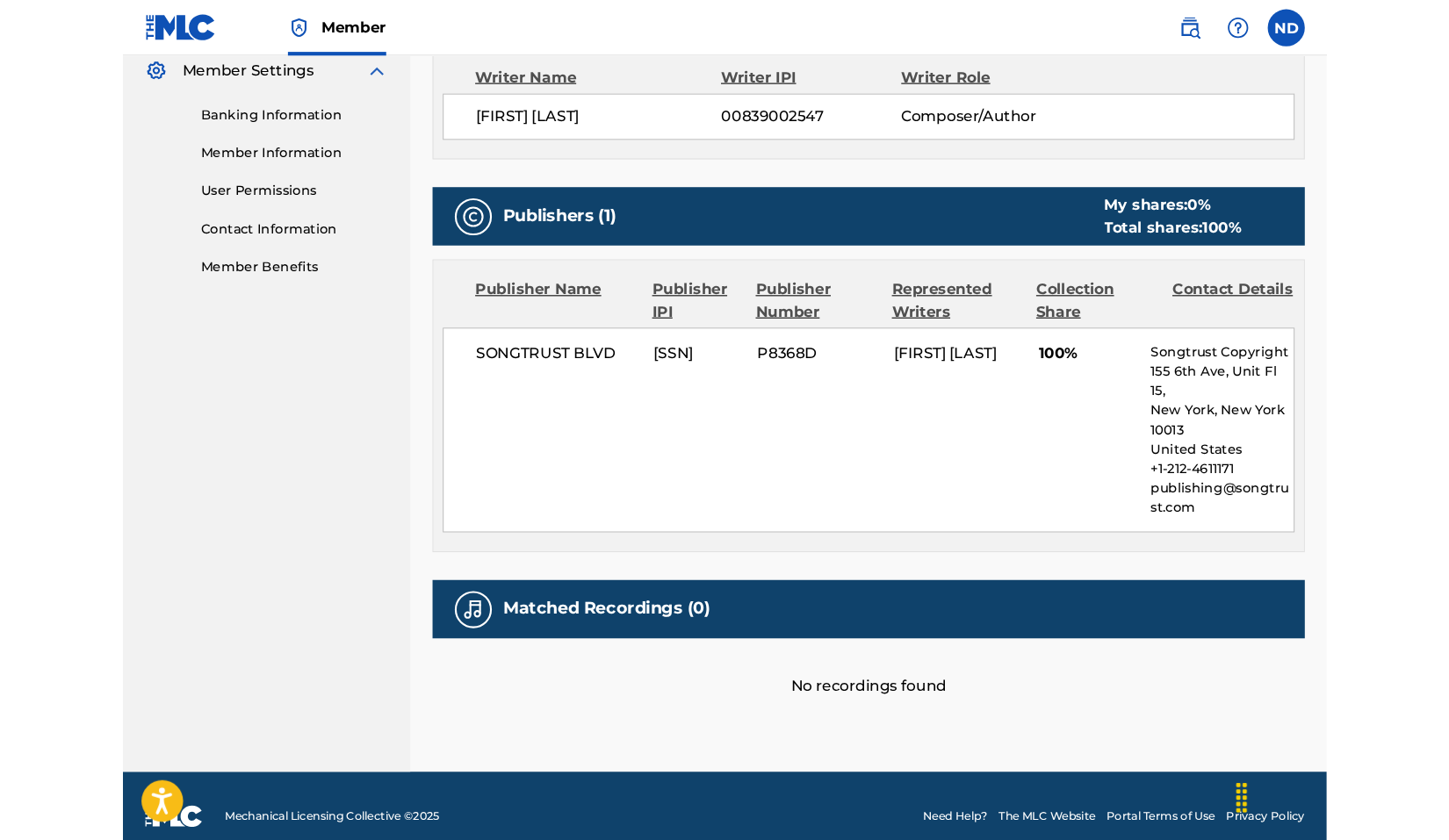 scroll, scrollTop: 579, scrollLeft: 0, axis: vertical 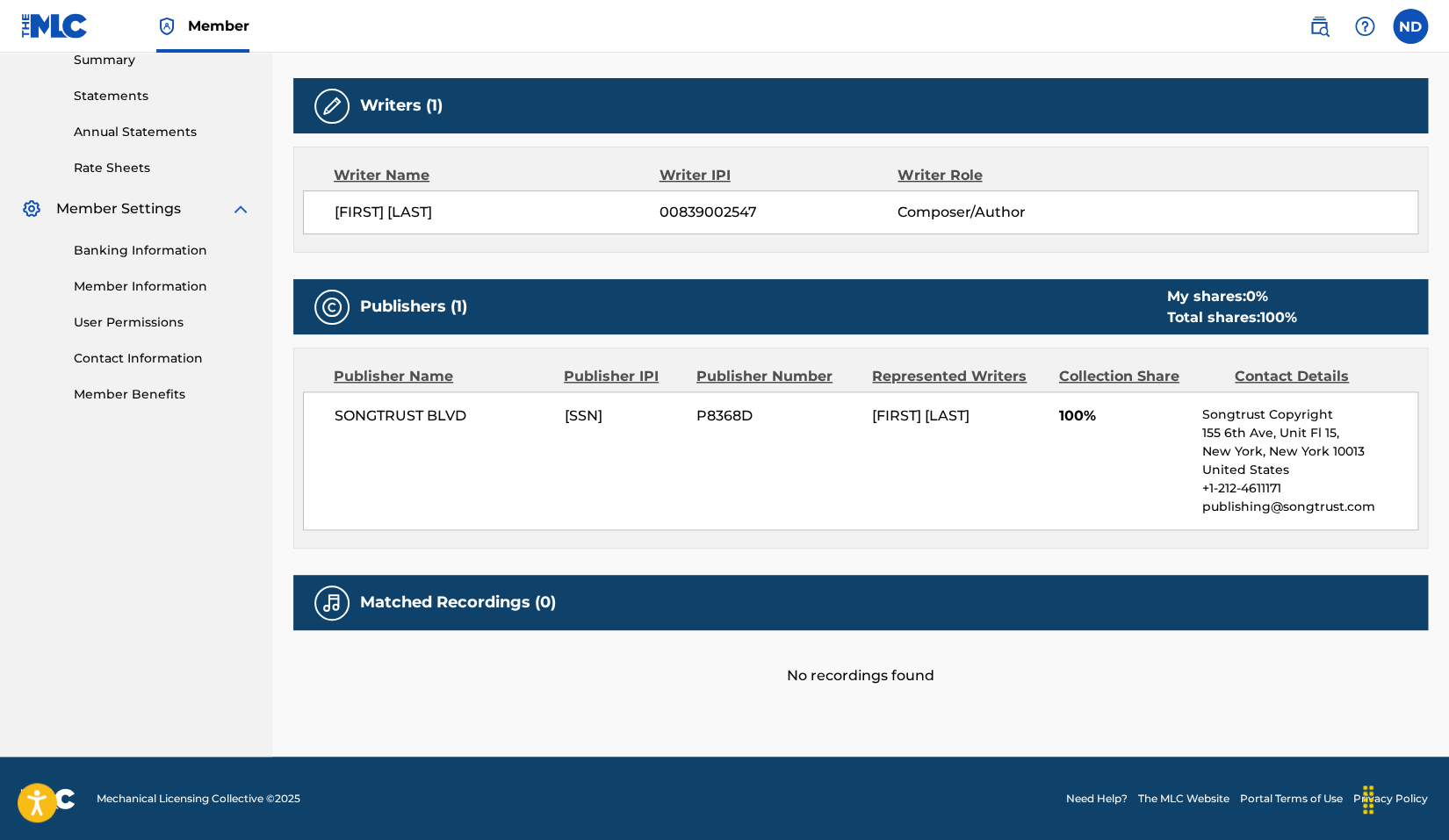 click on "Matched Recordings   (0)" at bounding box center (861, 602) 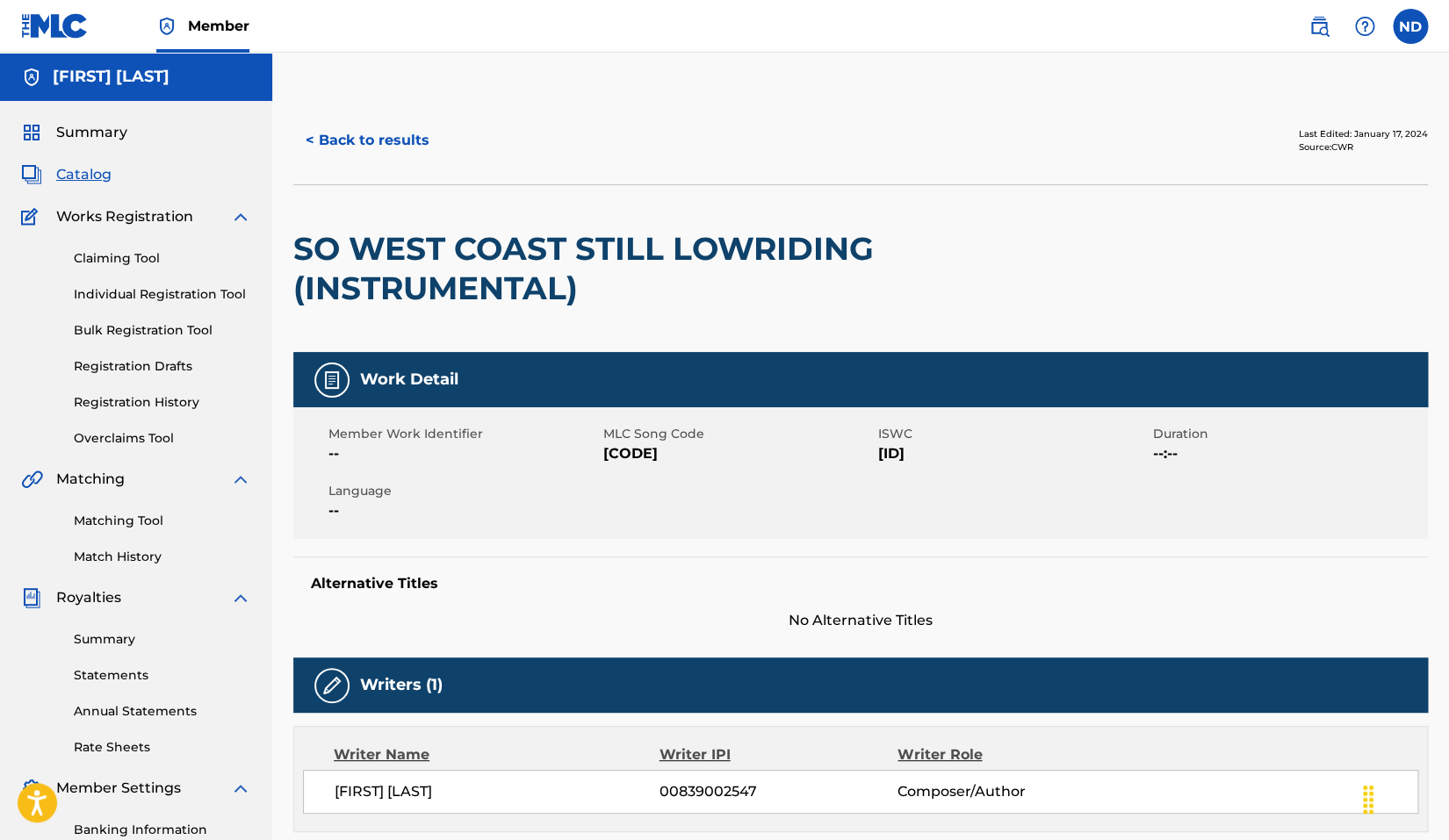 scroll, scrollTop: 0, scrollLeft: 0, axis: both 